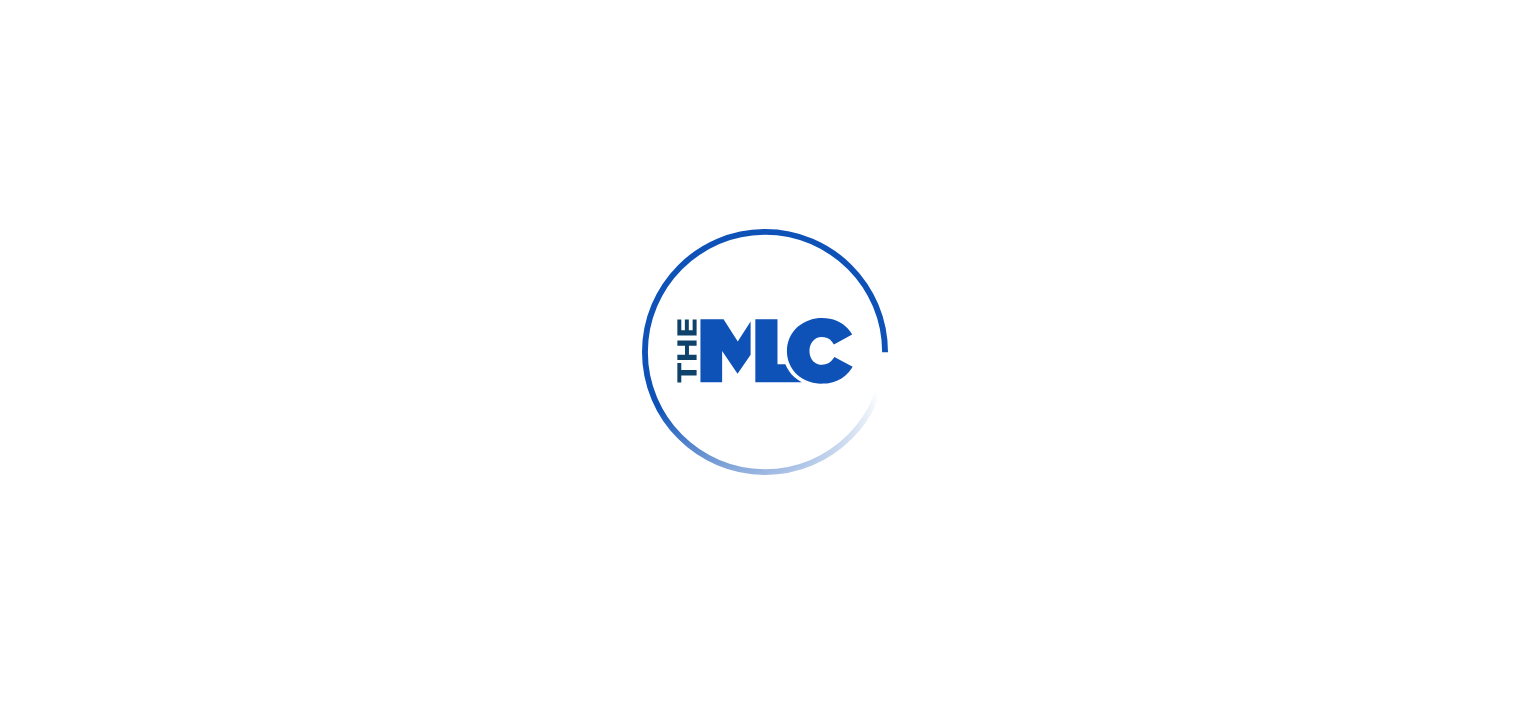 scroll, scrollTop: 0, scrollLeft: 0, axis: both 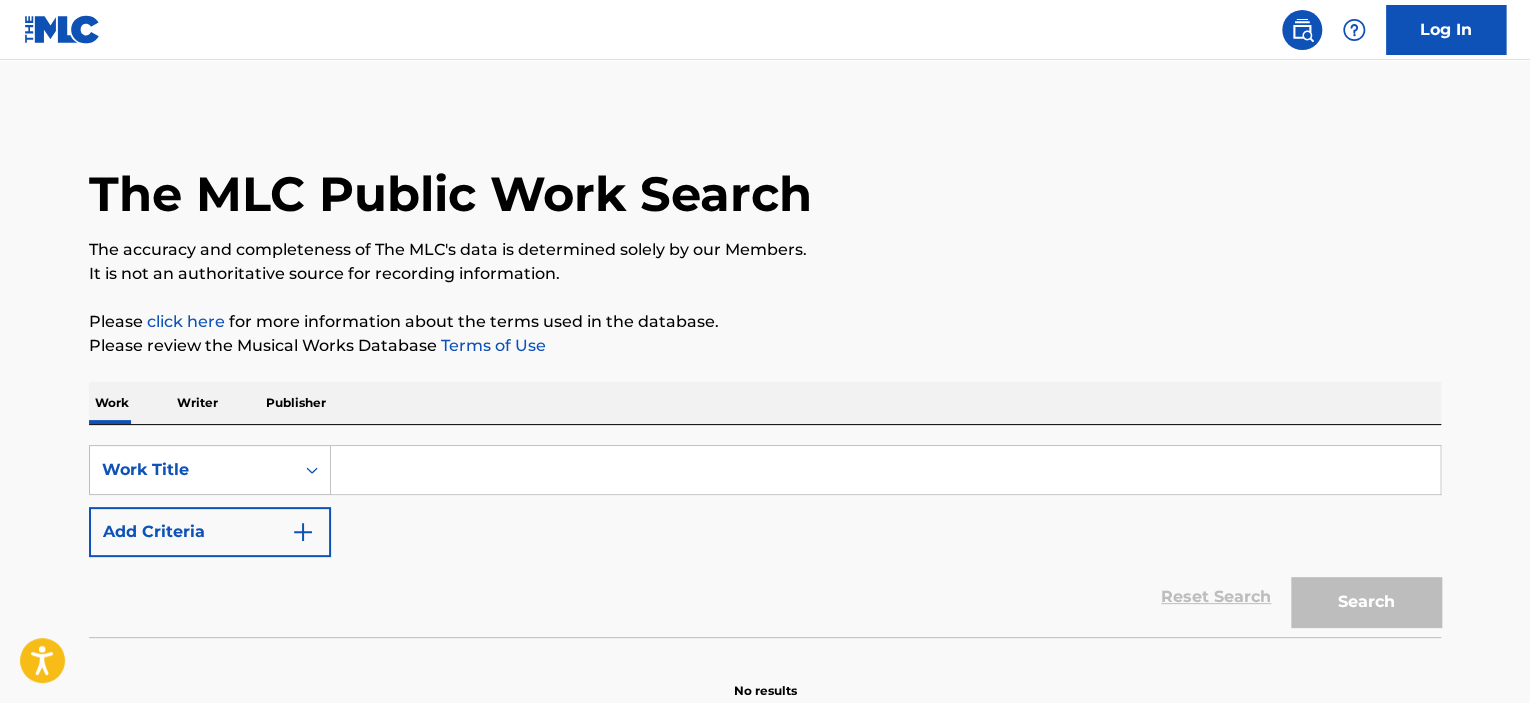 click at bounding box center (885, 470) 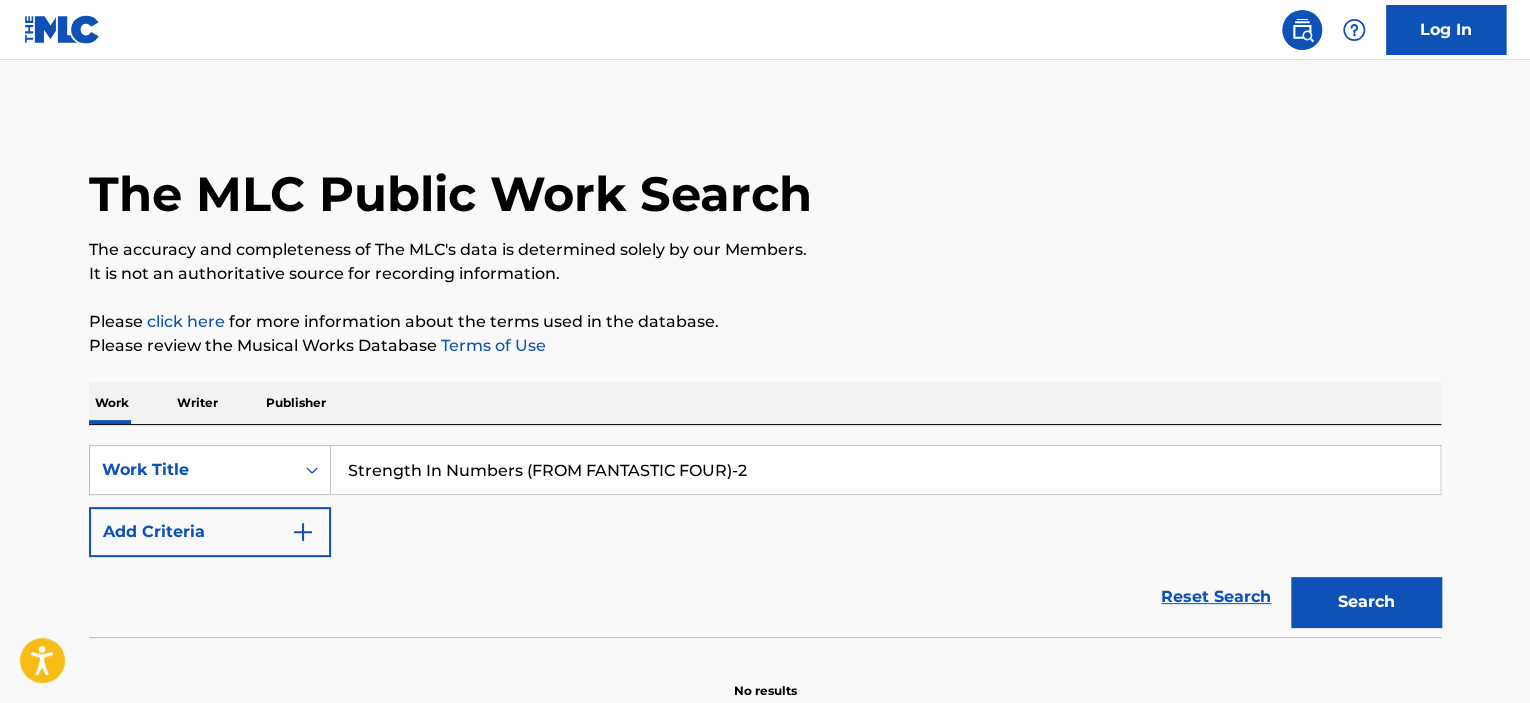 click on "Add Criteria" at bounding box center [210, 532] 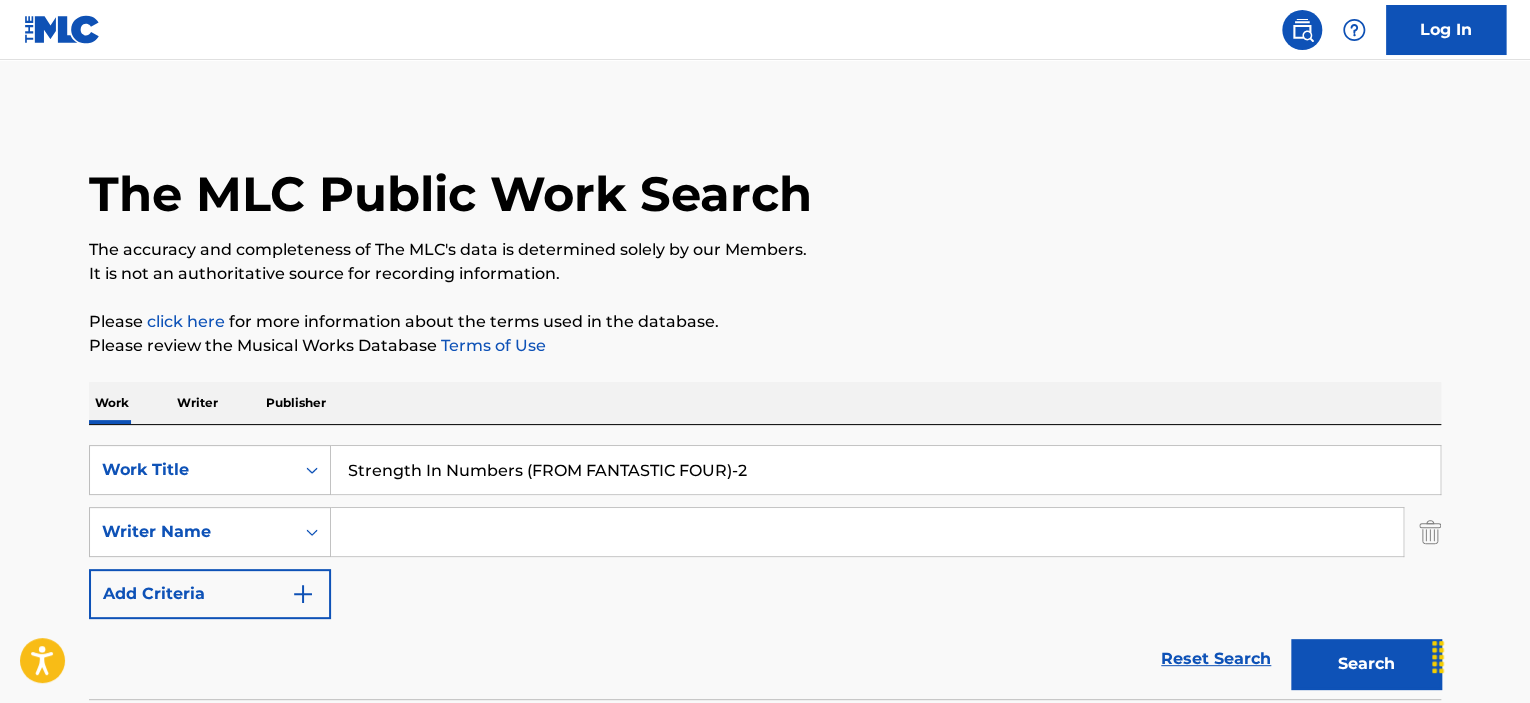drag, startPoint x: 521, startPoint y: 469, endPoint x: 1092, endPoint y: 470, distance: 571.00085 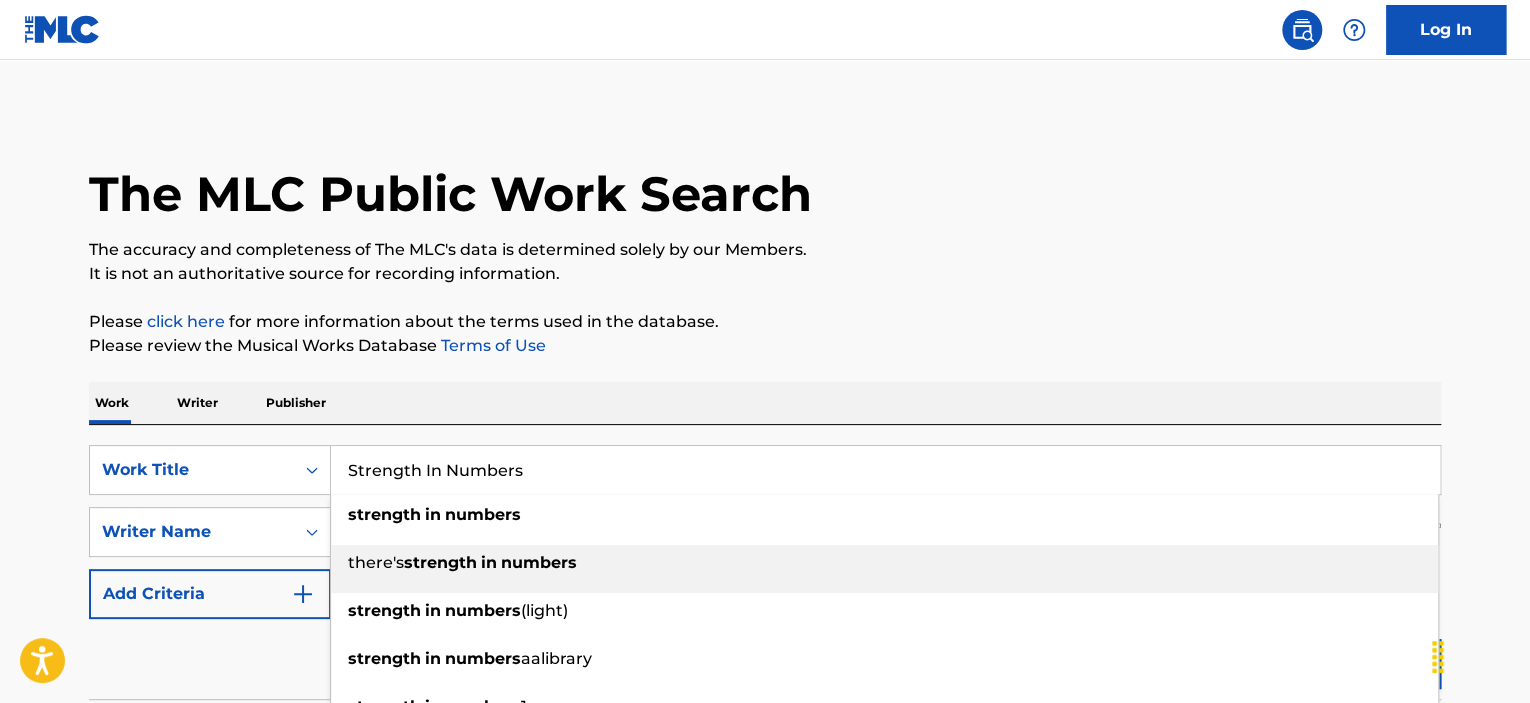 click on "there's  strength   in   numbers" at bounding box center [884, 563] 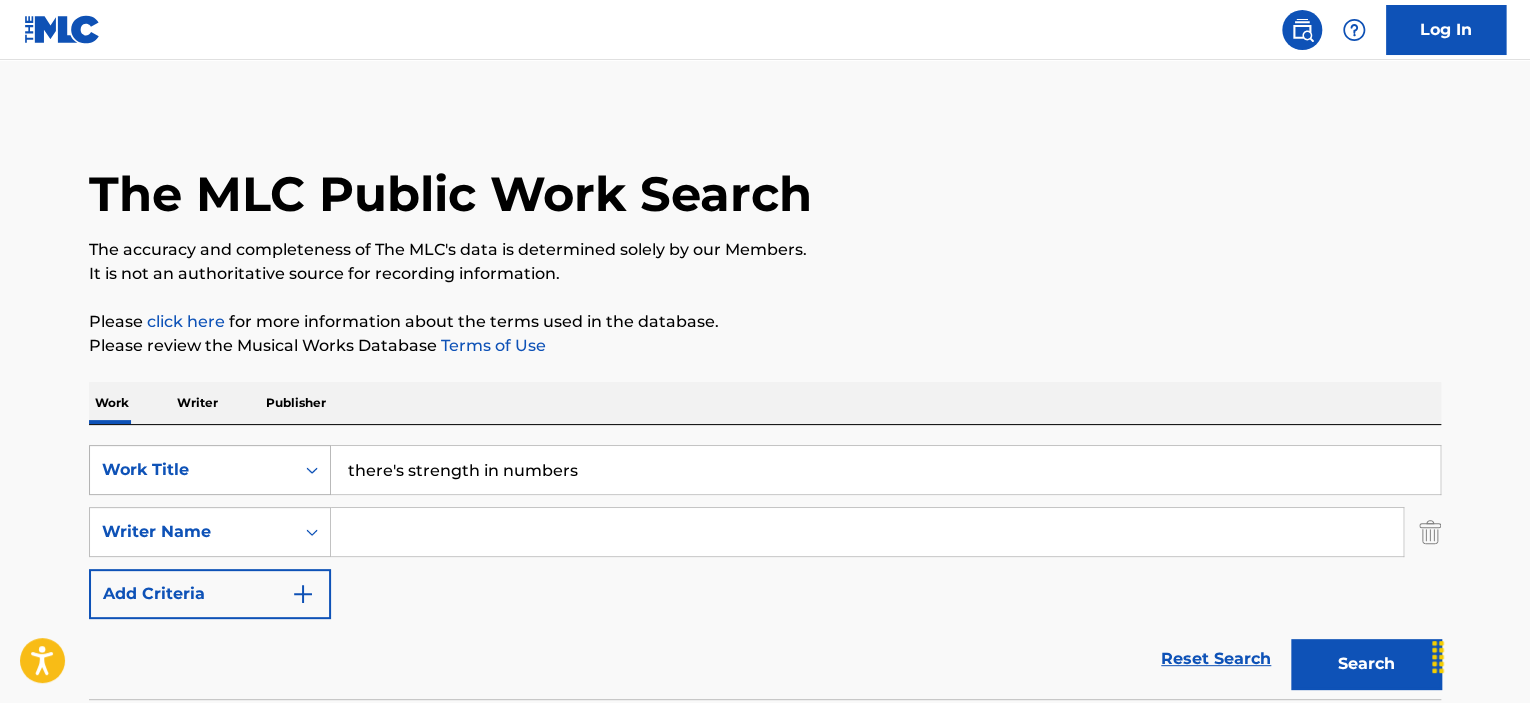 drag, startPoint x: 327, startPoint y: 471, endPoint x: 274, endPoint y: 471, distance: 53 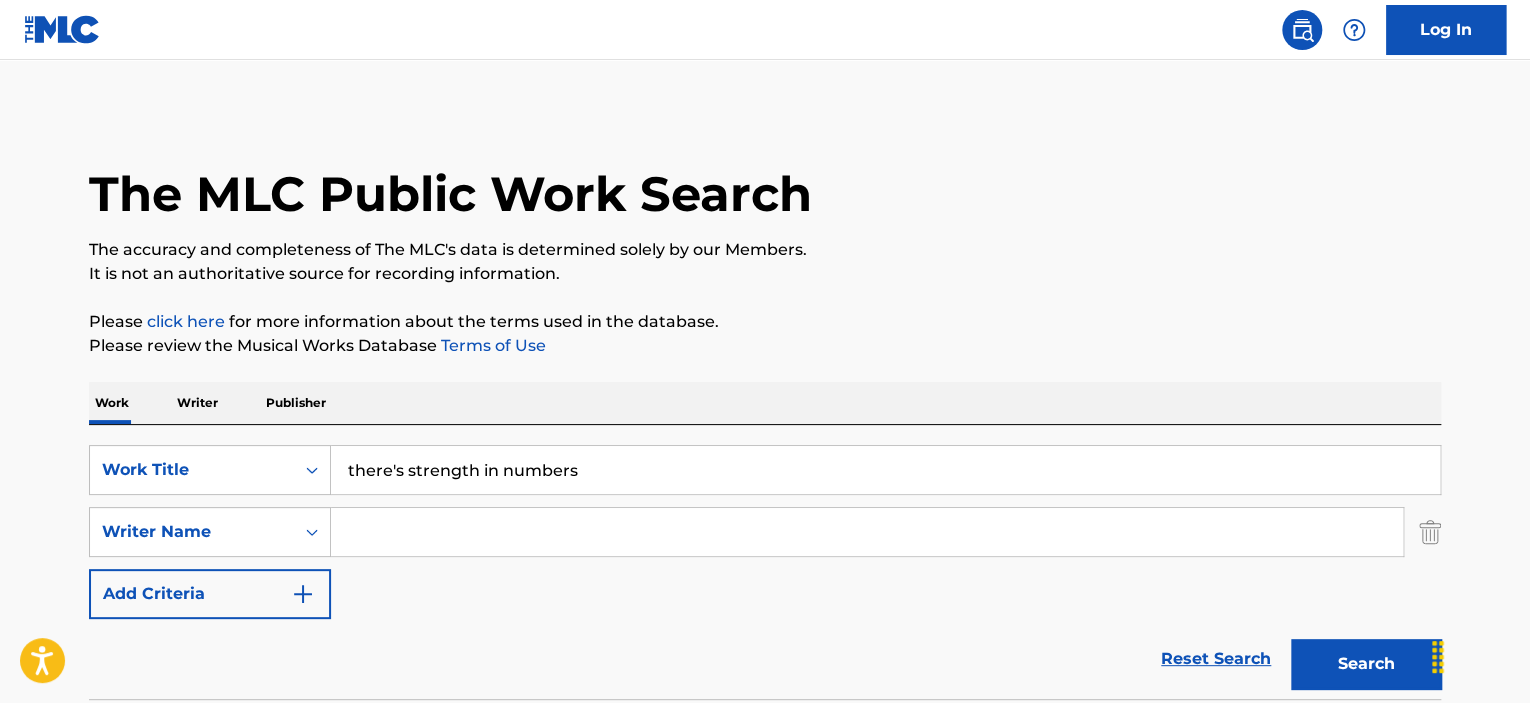paste on "Strength In Numbers (FROM FANTASTIC FOUR)-2" 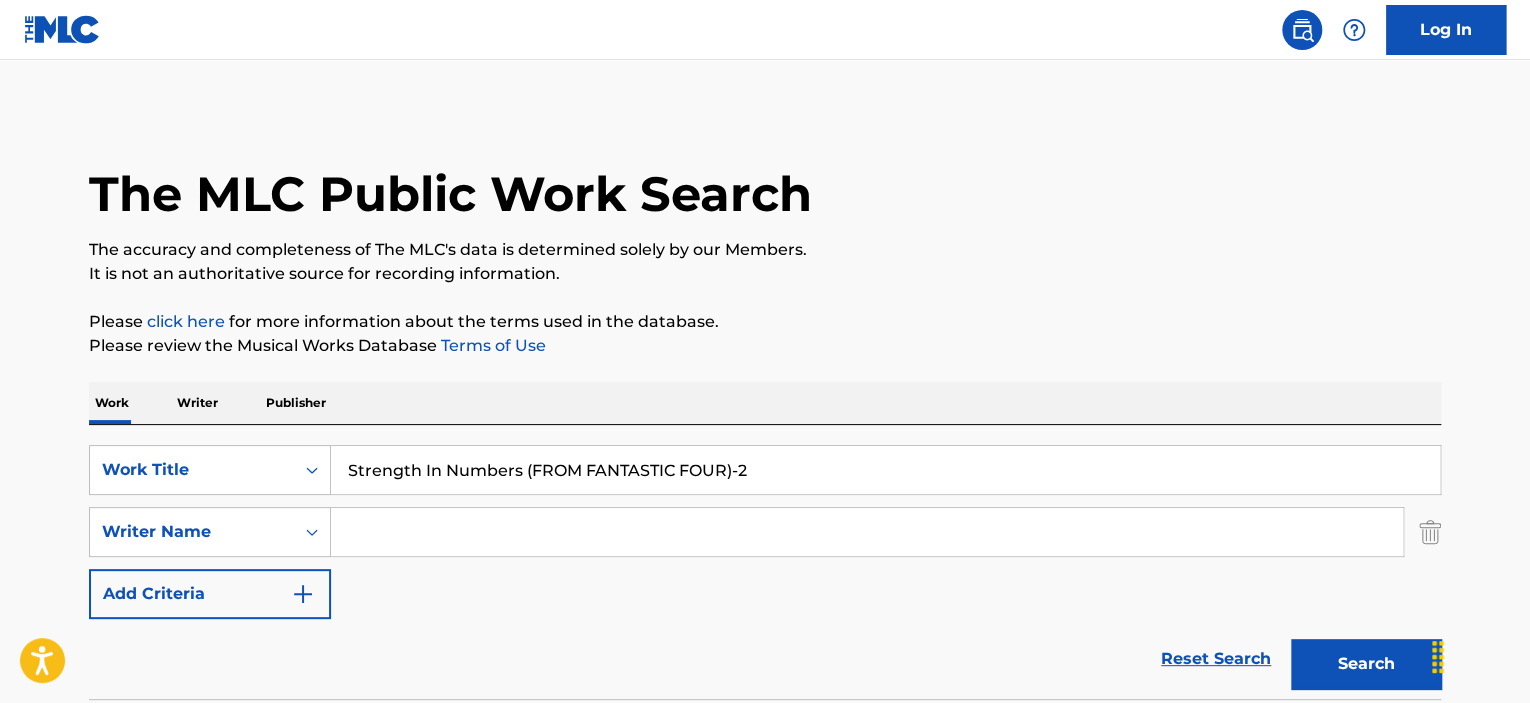 drag, startPoint x: 526, startPoint y: 468, endPoint x: 932, endPoint y: 471, distance: 406.01108 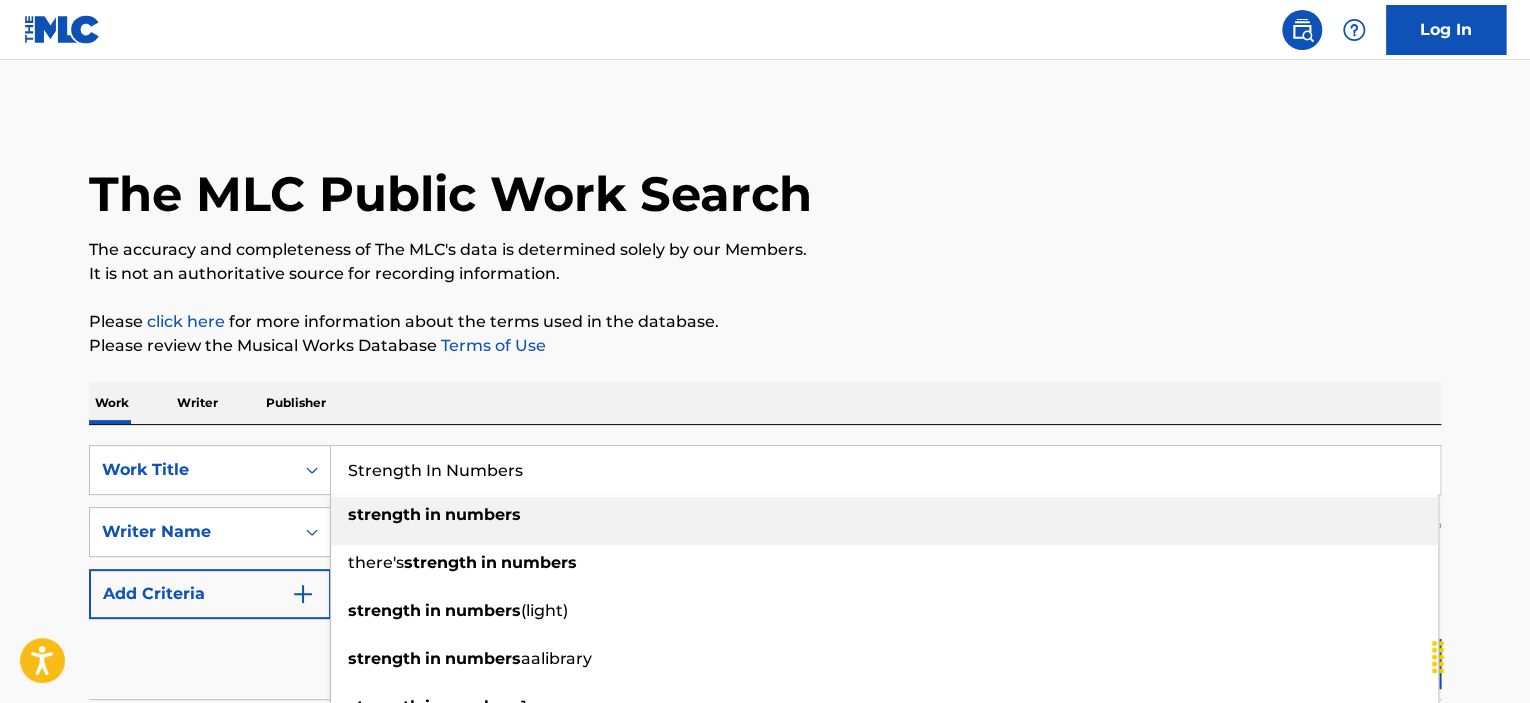 click on "strength" at bounding box center [384, 514] 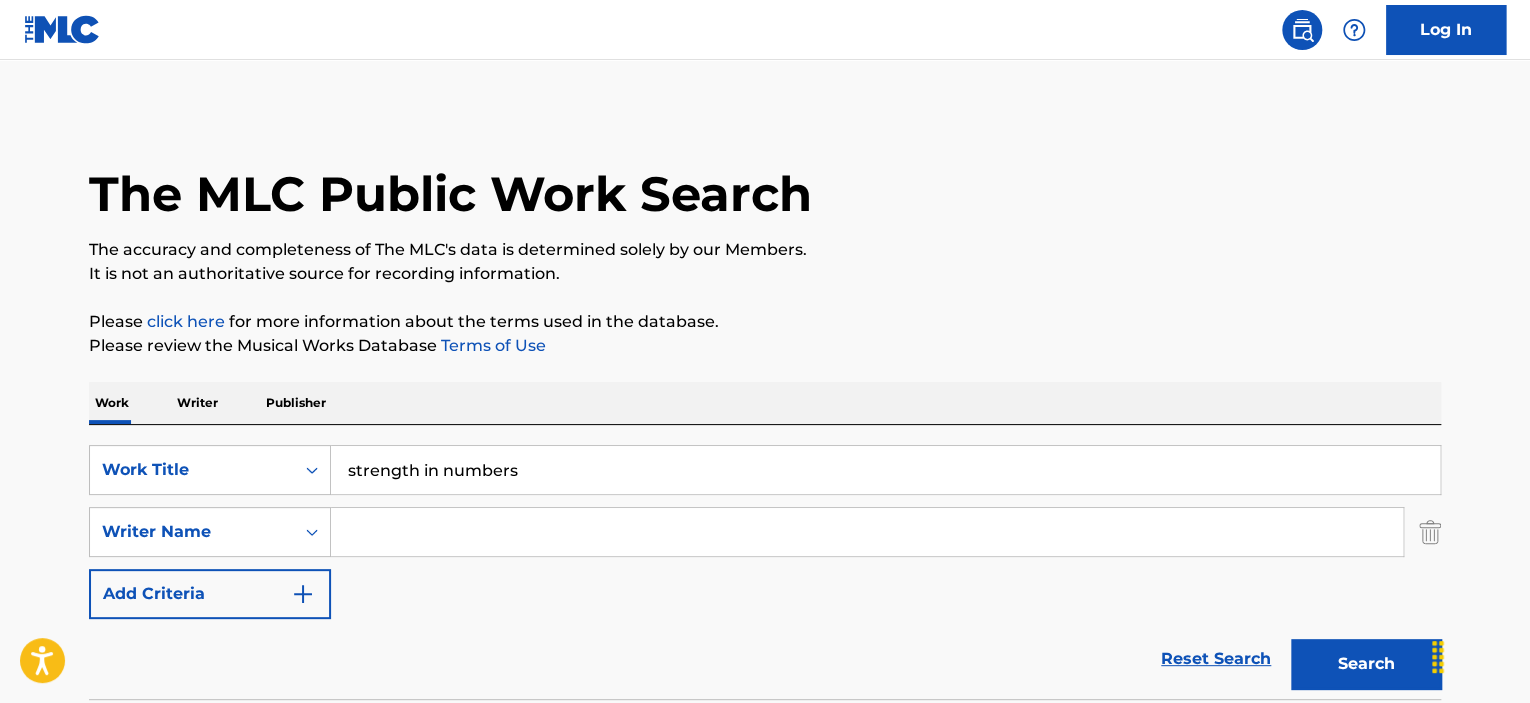 click at bounding box center (867, 532) 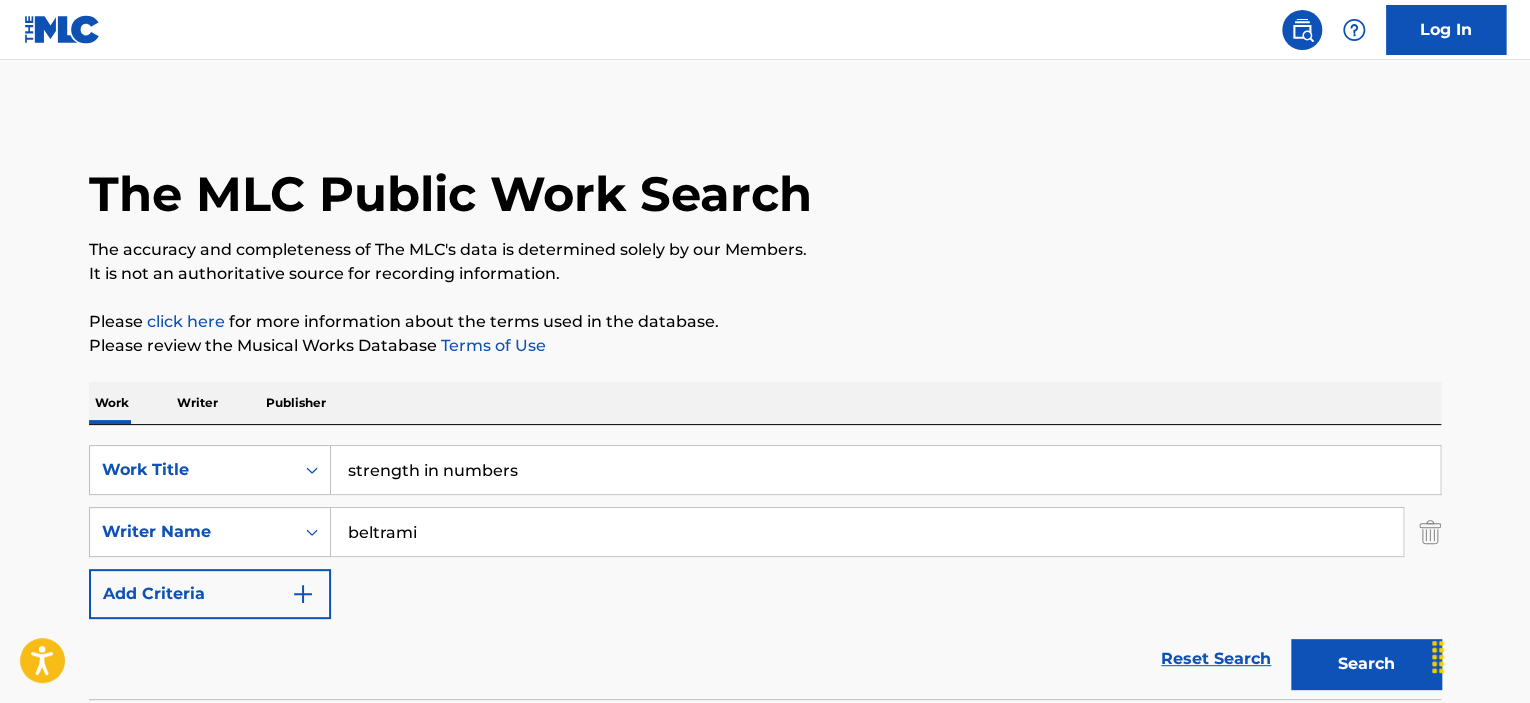 type on "beltrami" 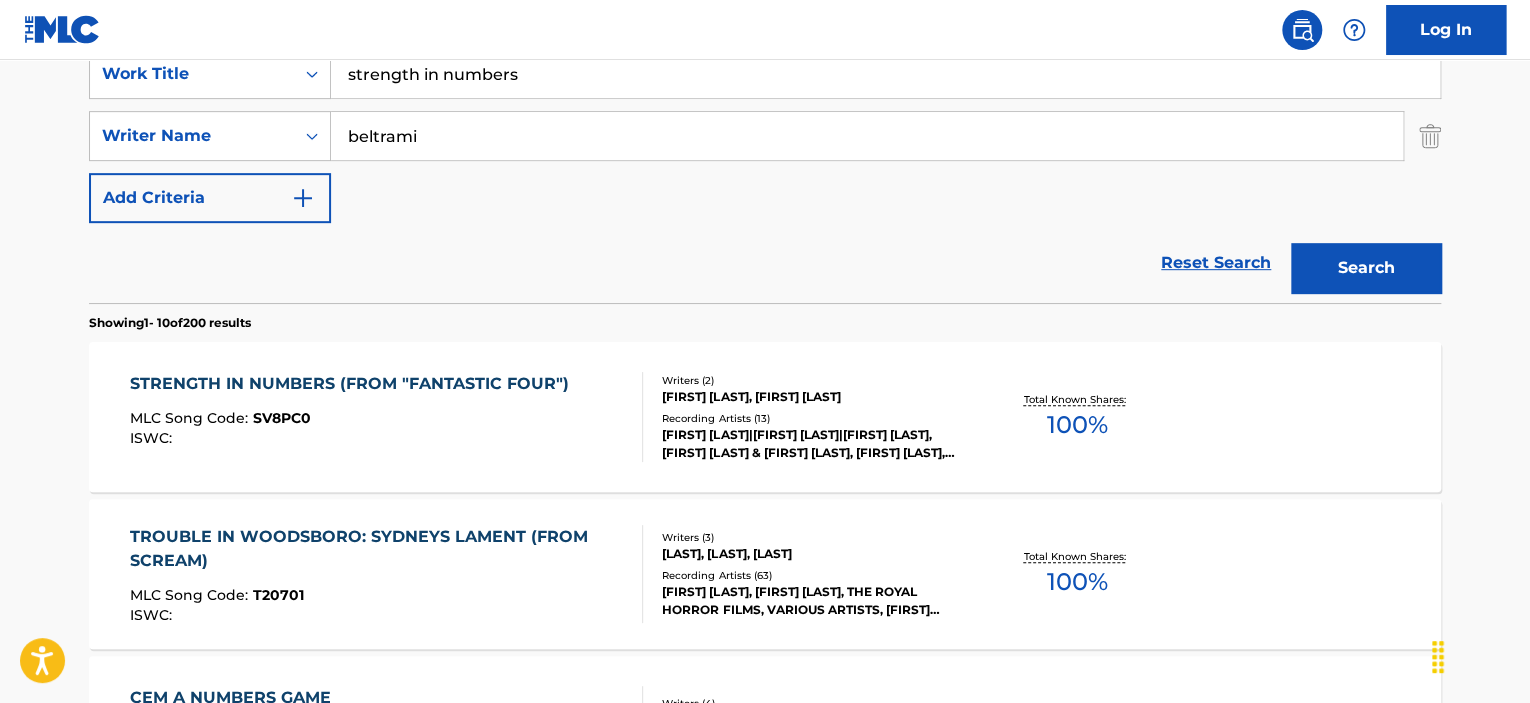 scroll, scrollTop: 400, scrollLeft: 0, axis: vertical 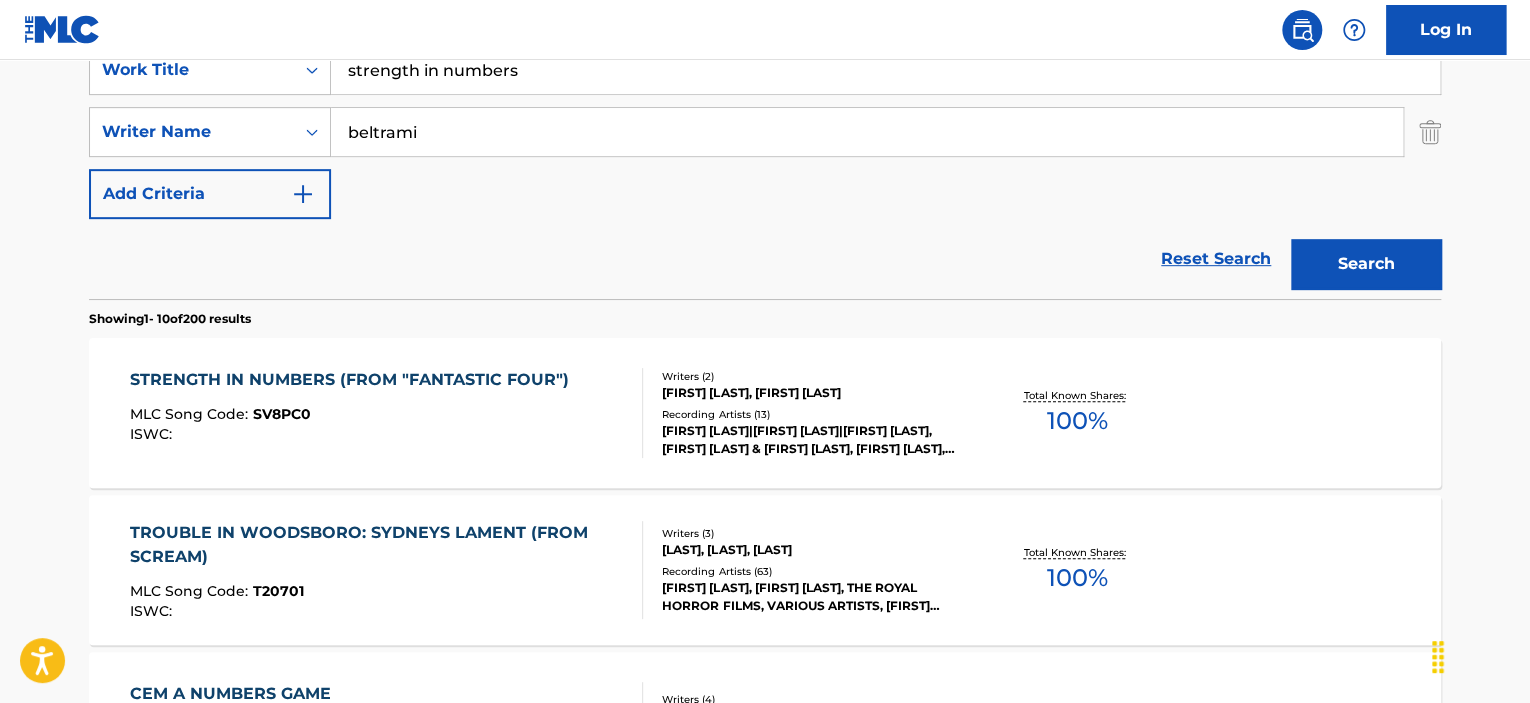 click on "MLC Song Code : SV8PC0" at bounding box center [354, 417] 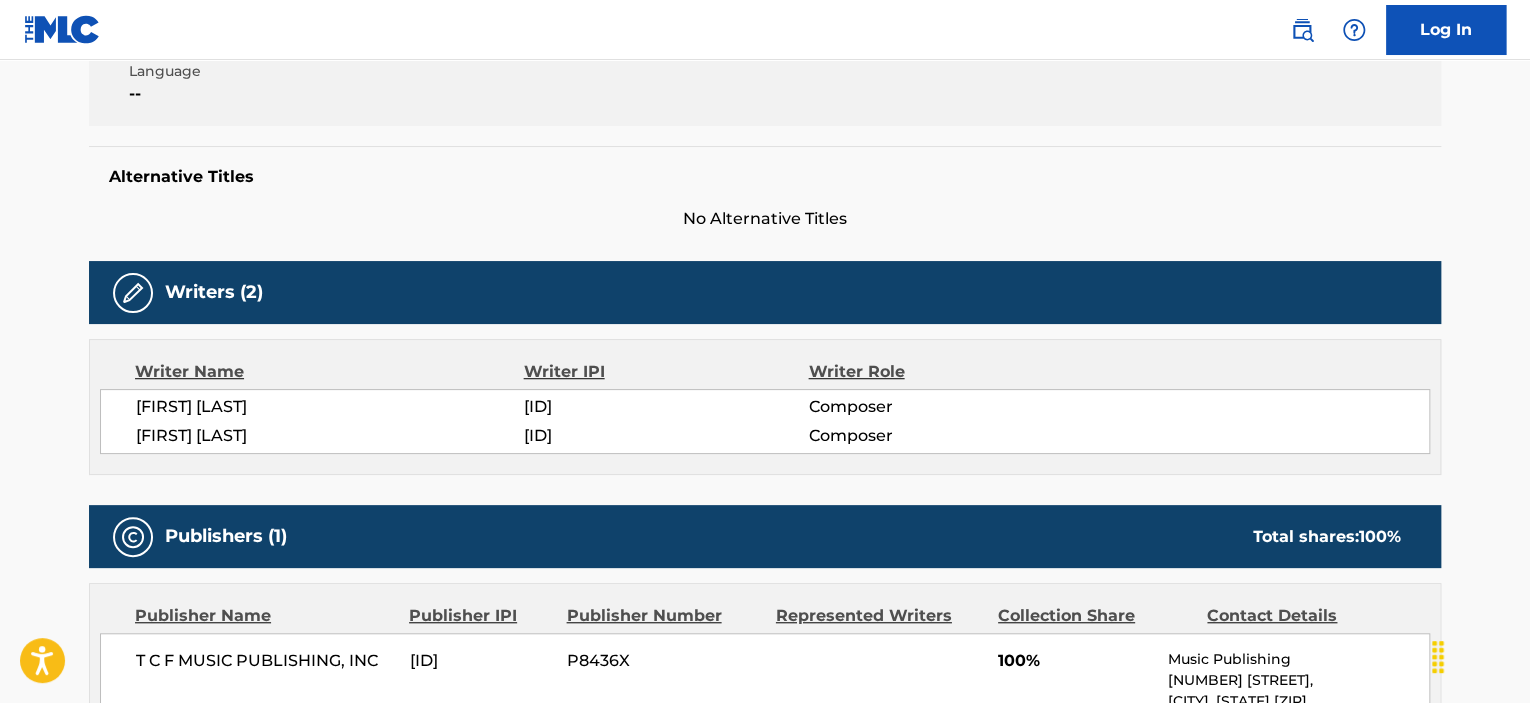 scroll, scrollTop: 100, scrollLeft: 0, axis: vertical 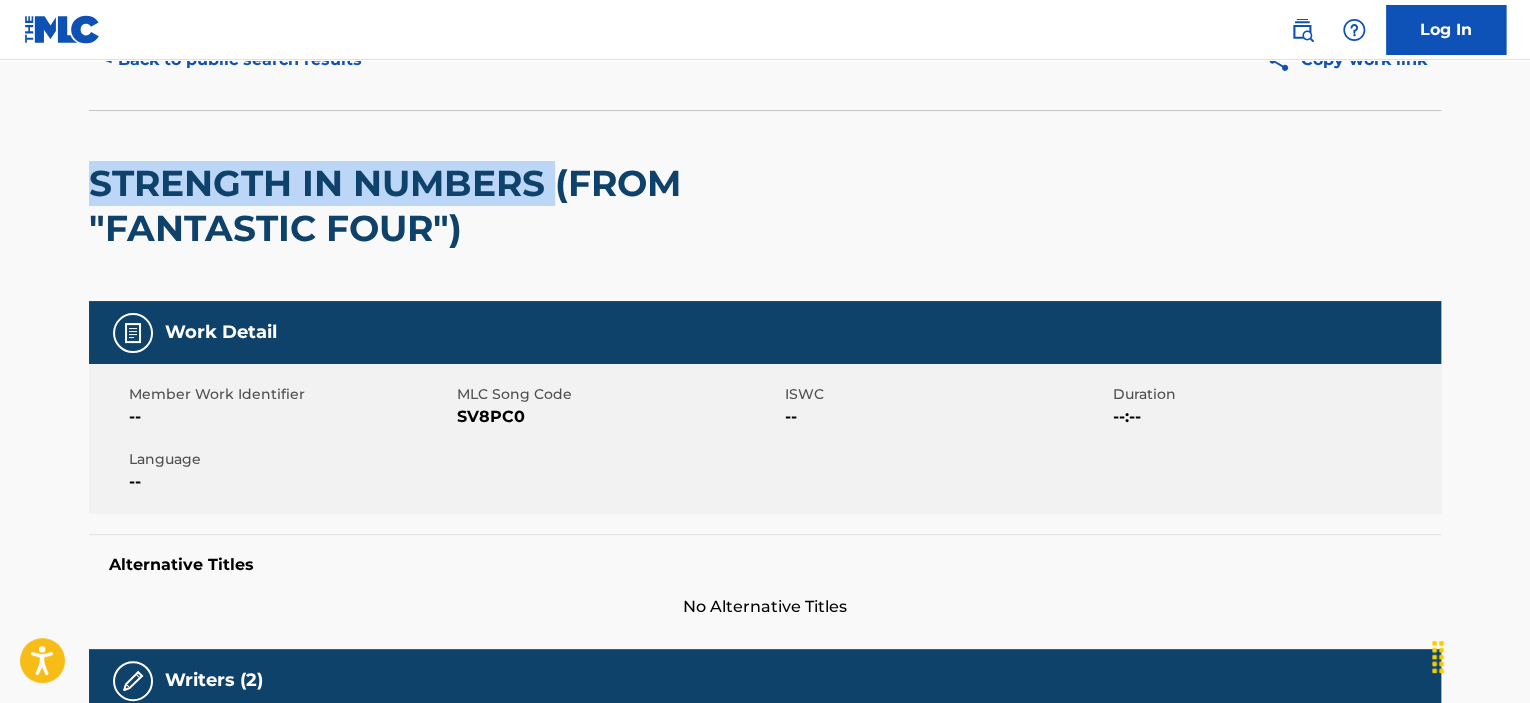 drag, startPoint x: 62, startPoint y: 182, endPoint x: 557, endPoint y: 184, distance: 495.00403 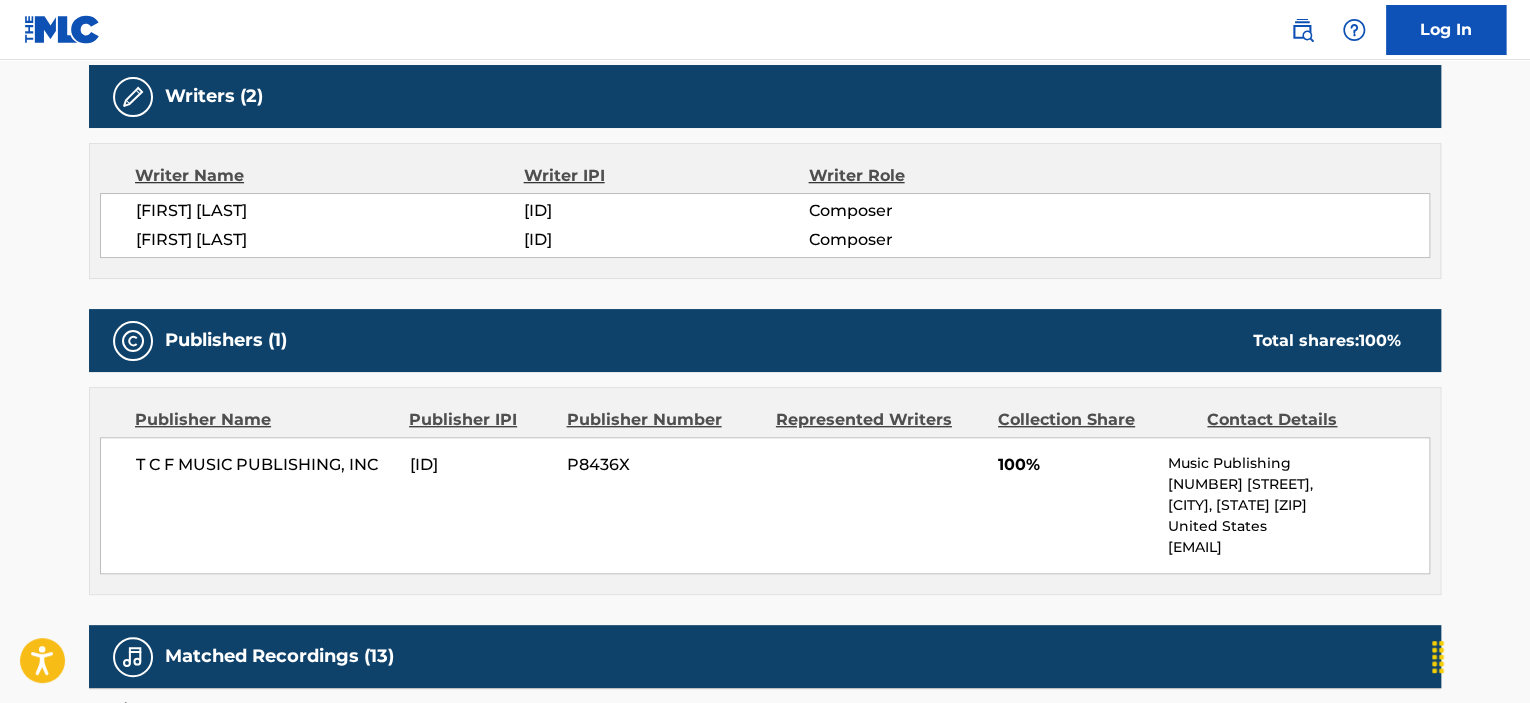 scroll, scrollTop: 700, scrollLeft: 0, axis: vertical 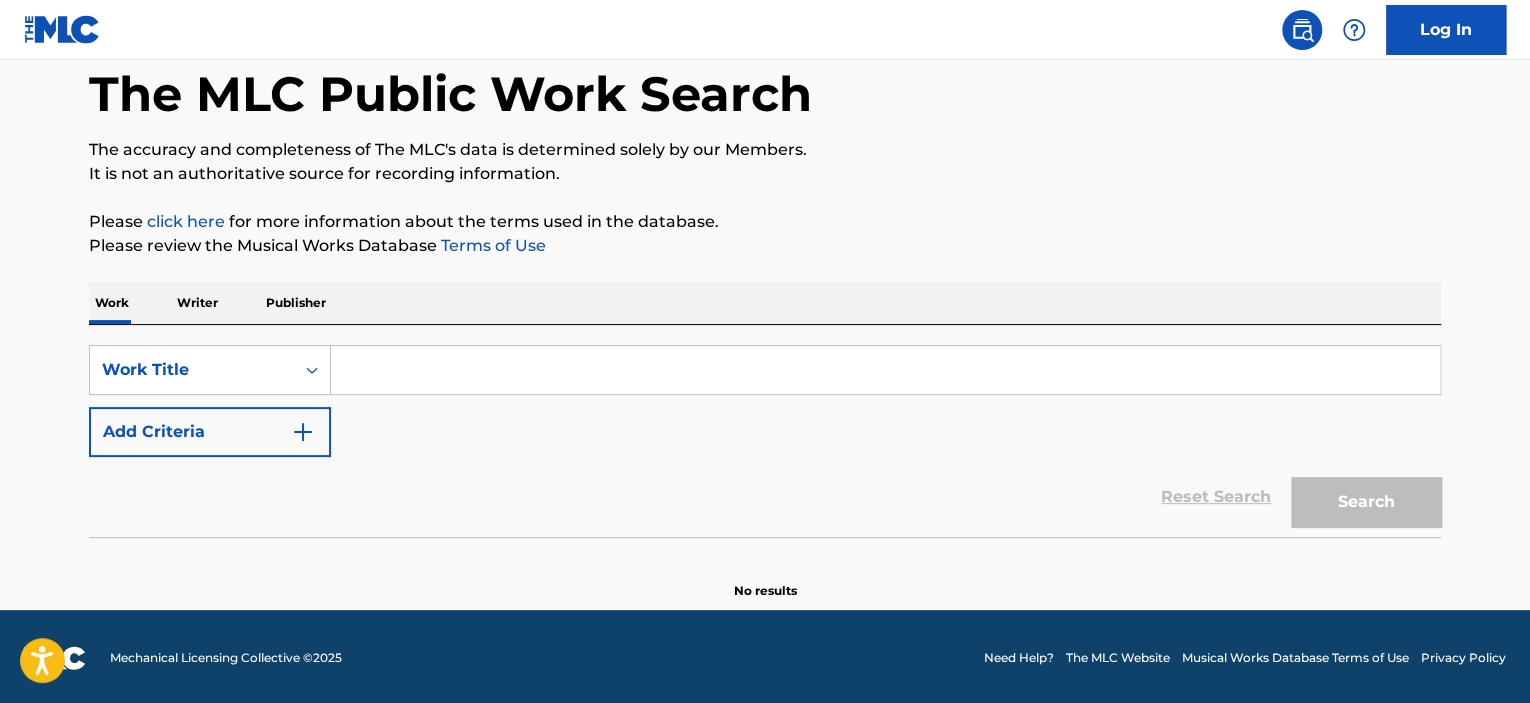 click at bounding box center [885, 370] 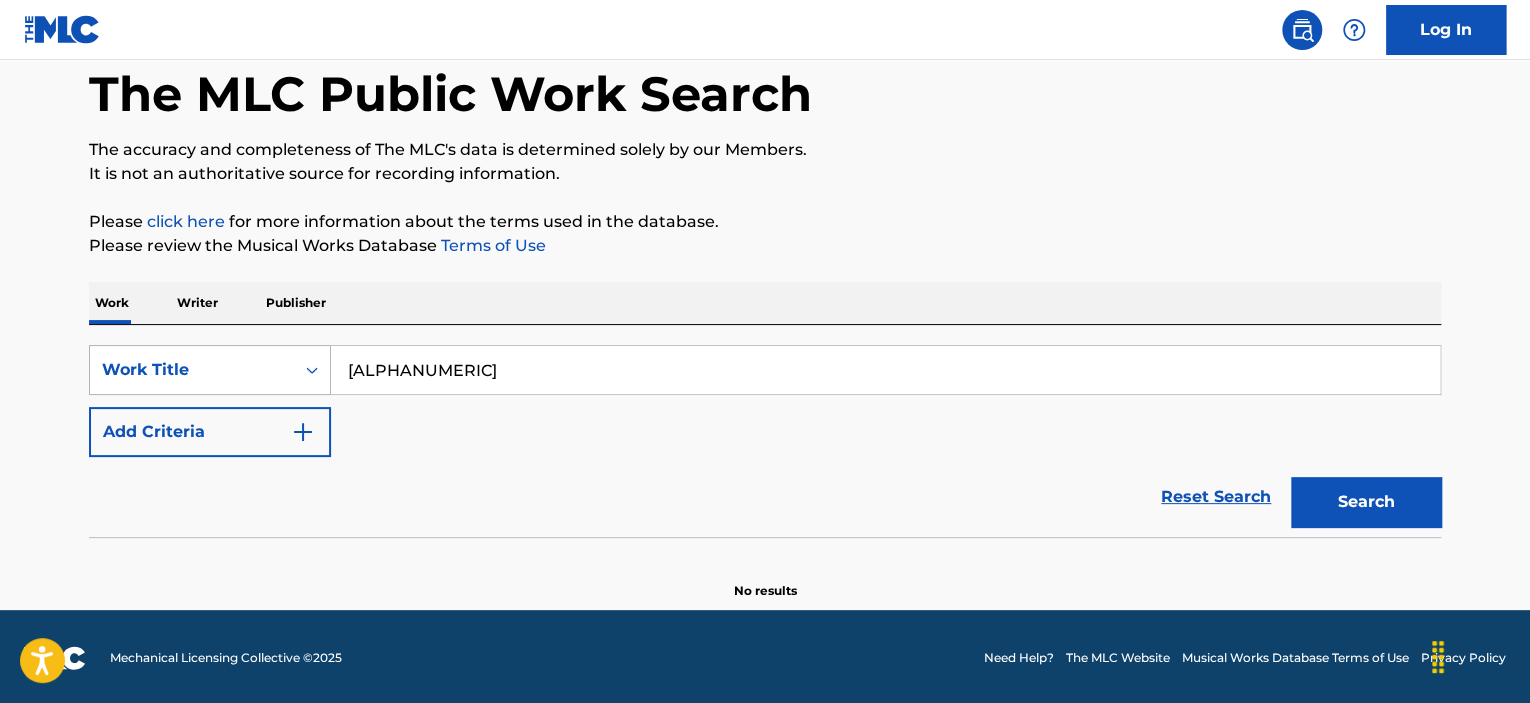 drag, startPoint x: 528, startPoint y: 358, endPoint x: 220, endPoint y: 355, distance: 308.01462 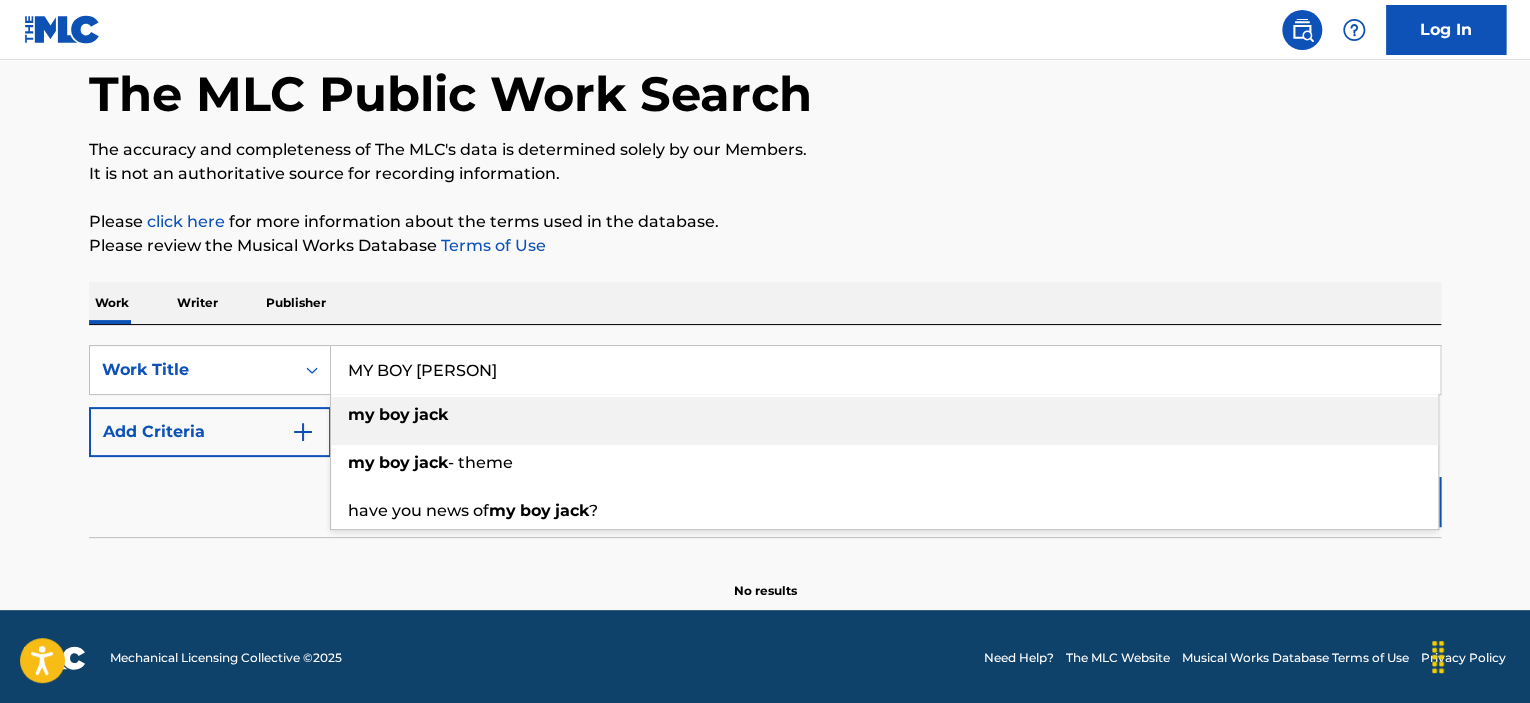click on "my" at bounding box center (361, 414) 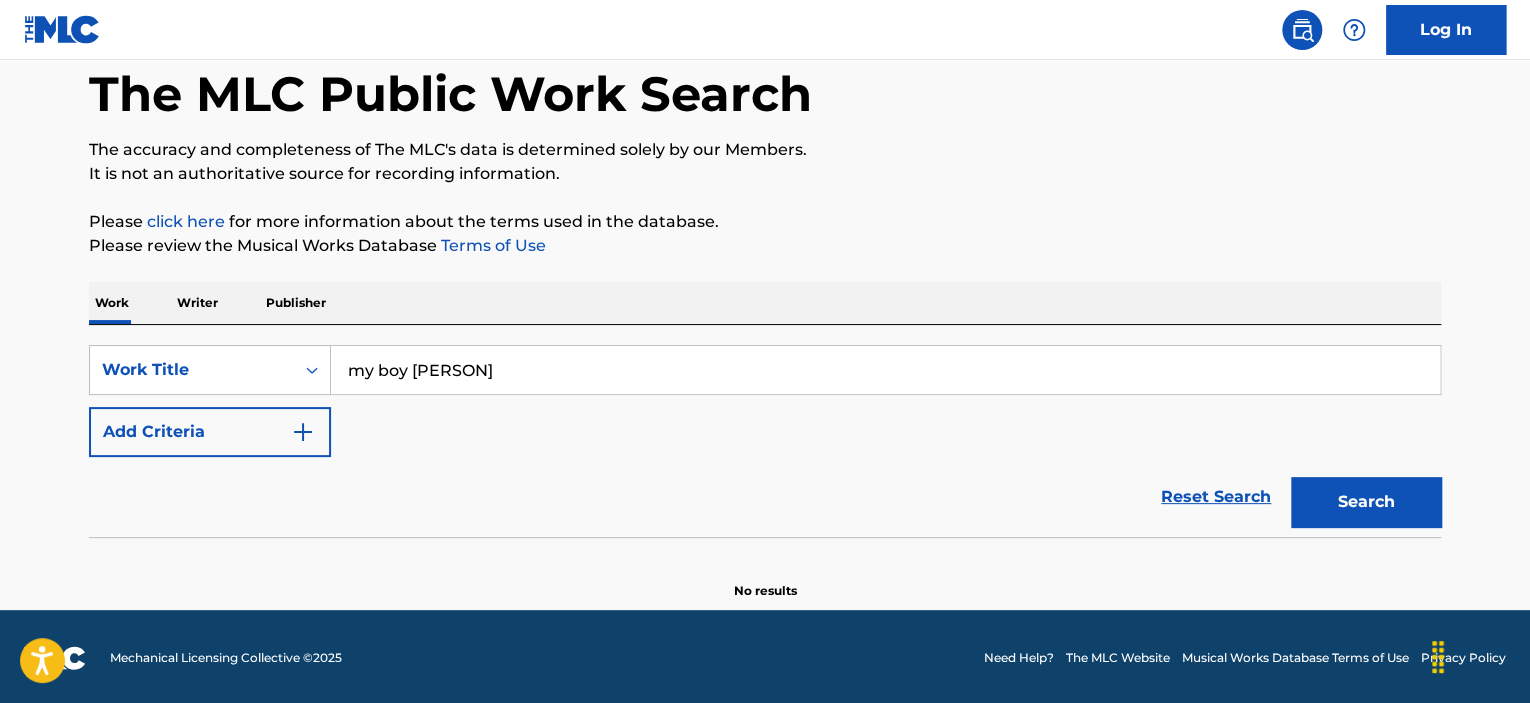 click on "Add Criteria" at bounding box center (210, 432) 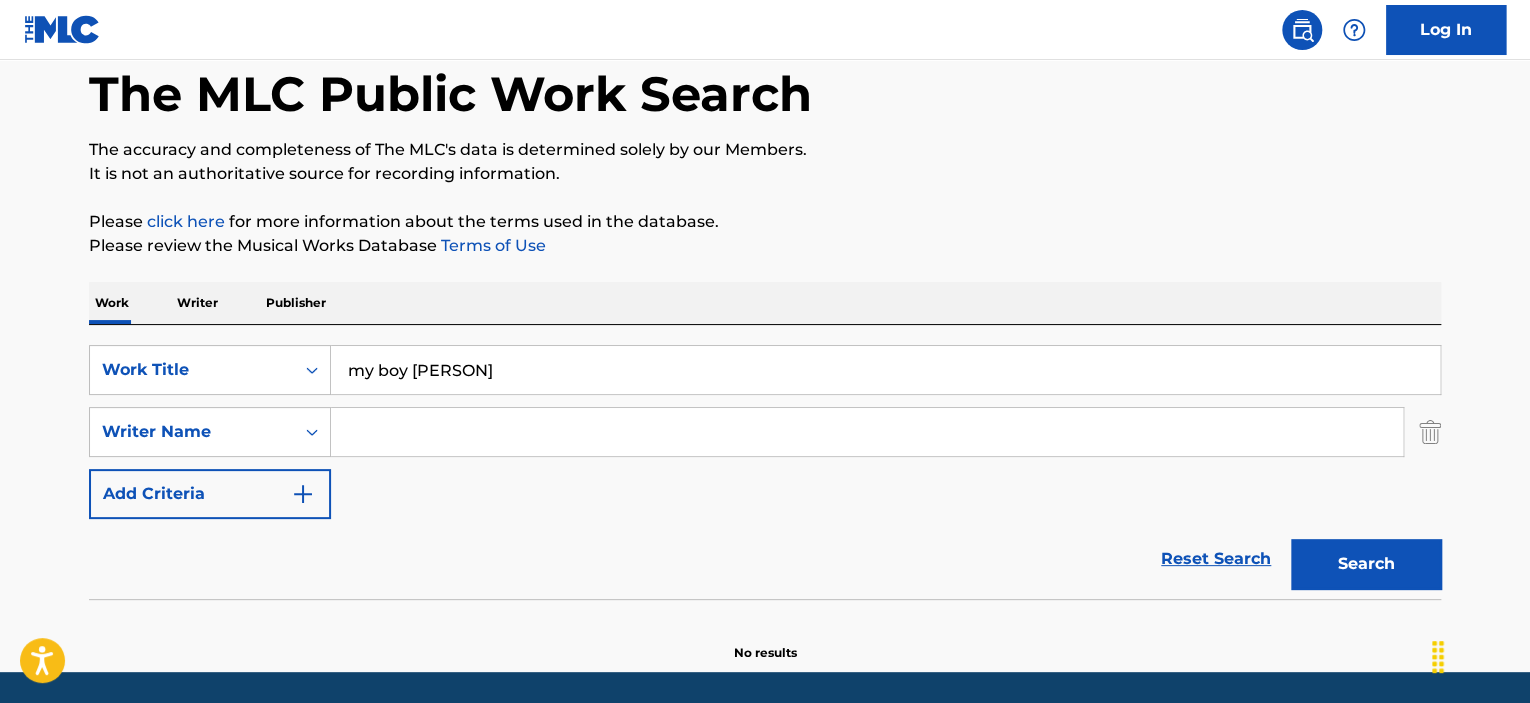 drag, startPoint x: 249, startPoint y: 420, endPoint x: 383, endPoint y: 426, distance: 134.13426 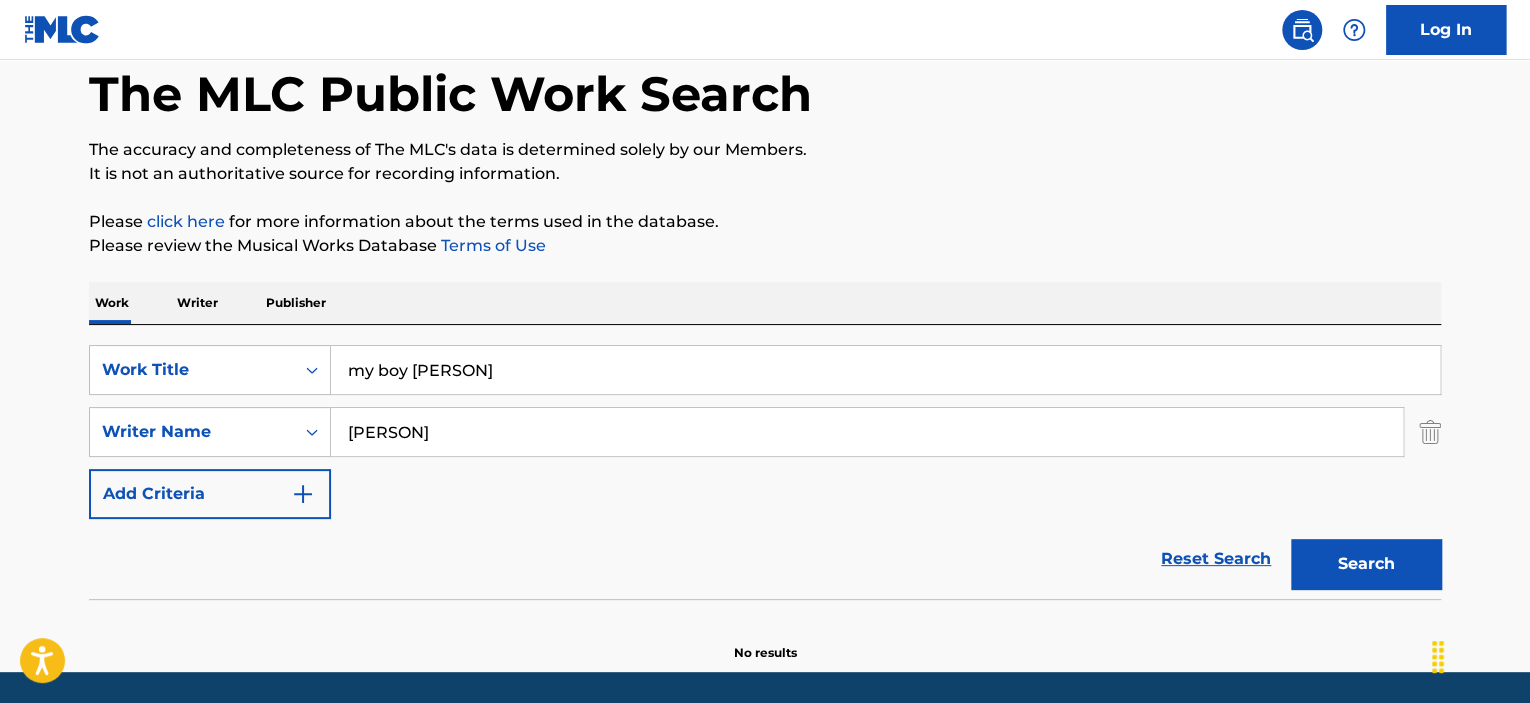 type on "johnston" 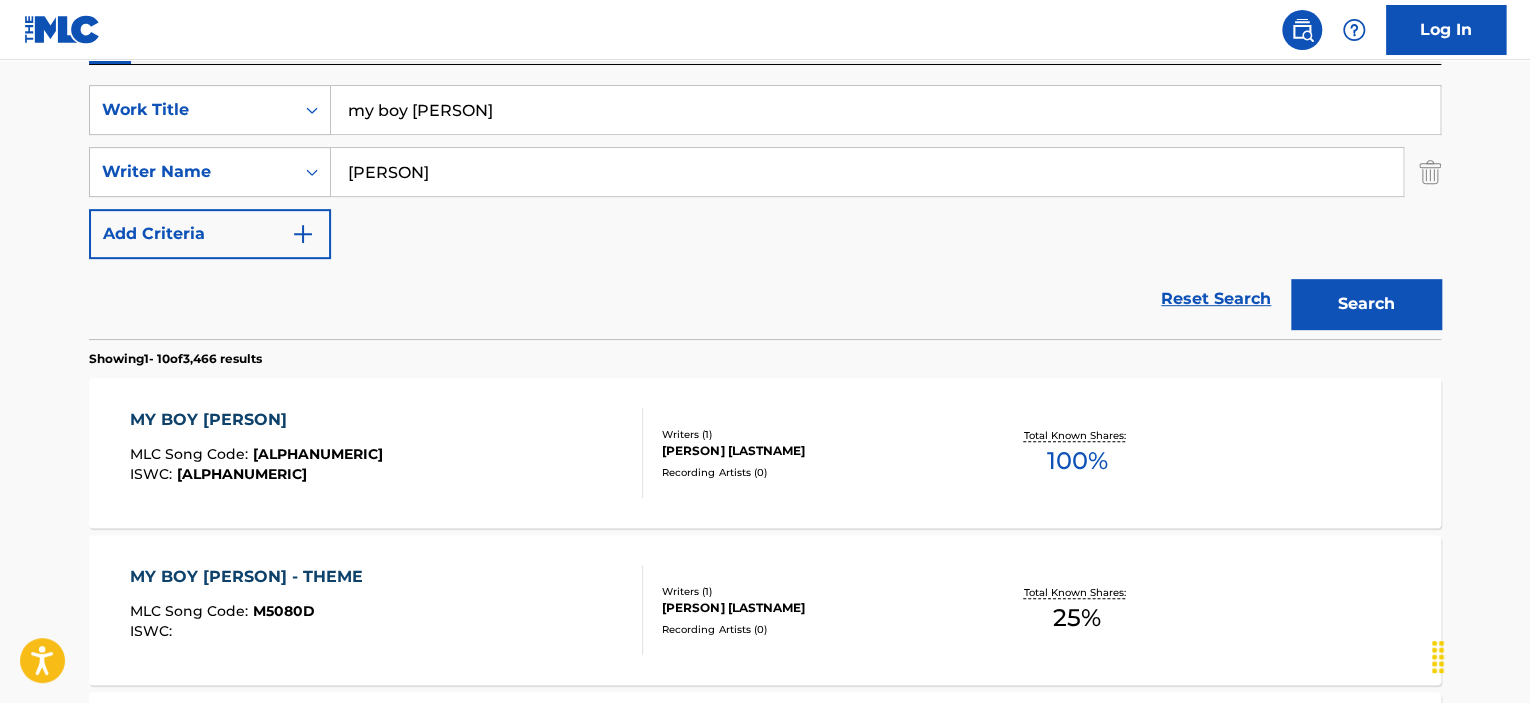 scroll, scrollTop: 400, scrollLeft: 0, axis: vertical 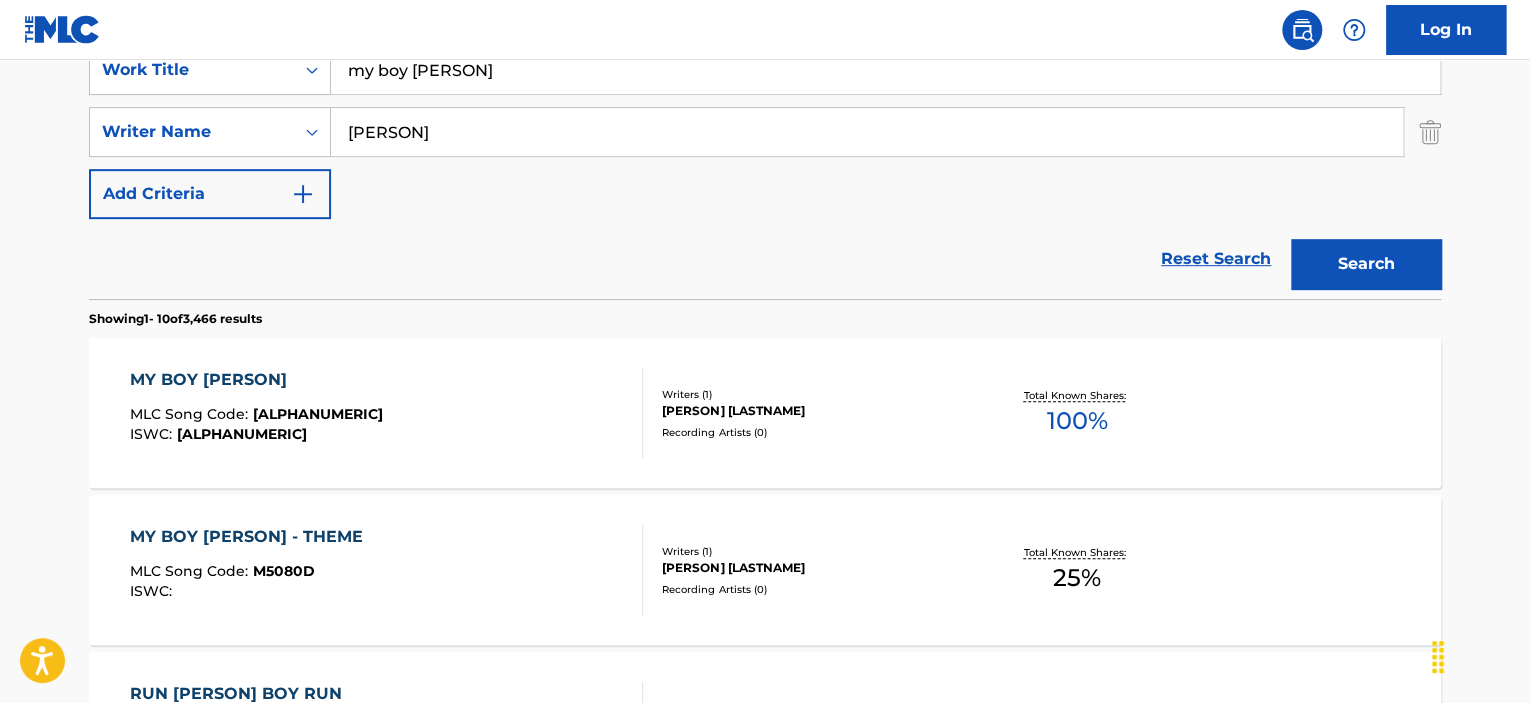 click on "MY BOY JACK MLC Song Code : M5080E ISWC : T0117016531" at bounding box center [387, 413] 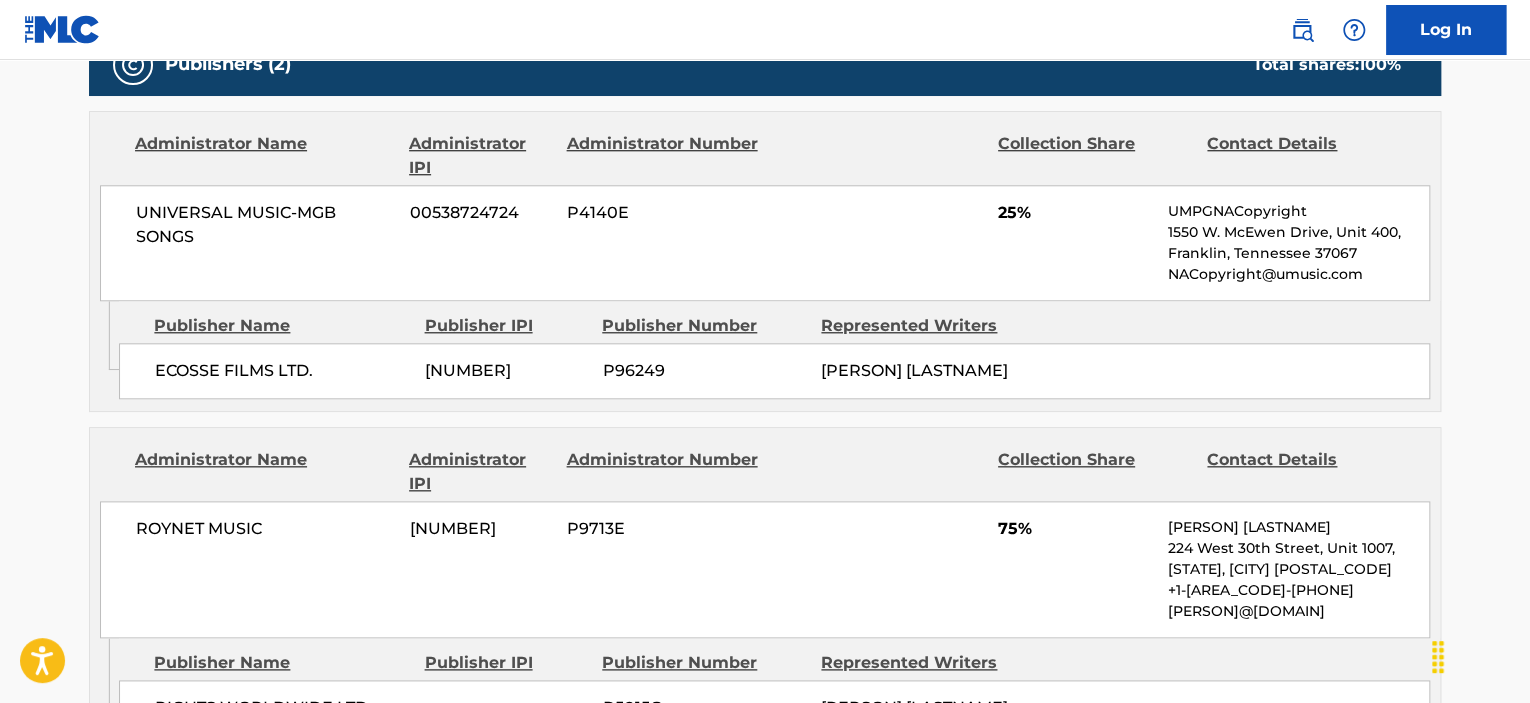 scroll, scrollTop: 1100, scrollLeft: 0, axis: vertical 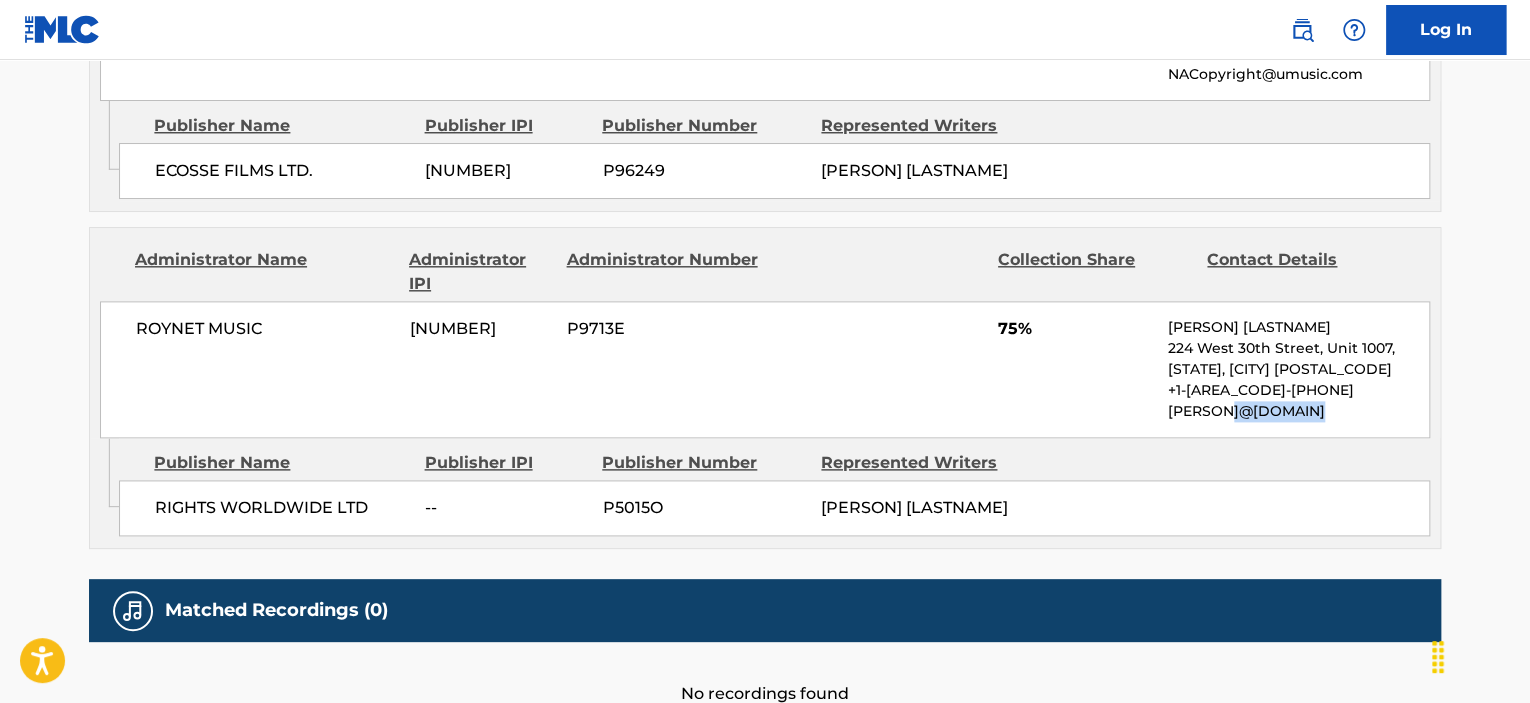 drag, startPoint x: 1233, startPoint y: 429, endPoint x: 1412, endPoint y: 433, distance: 179.0447 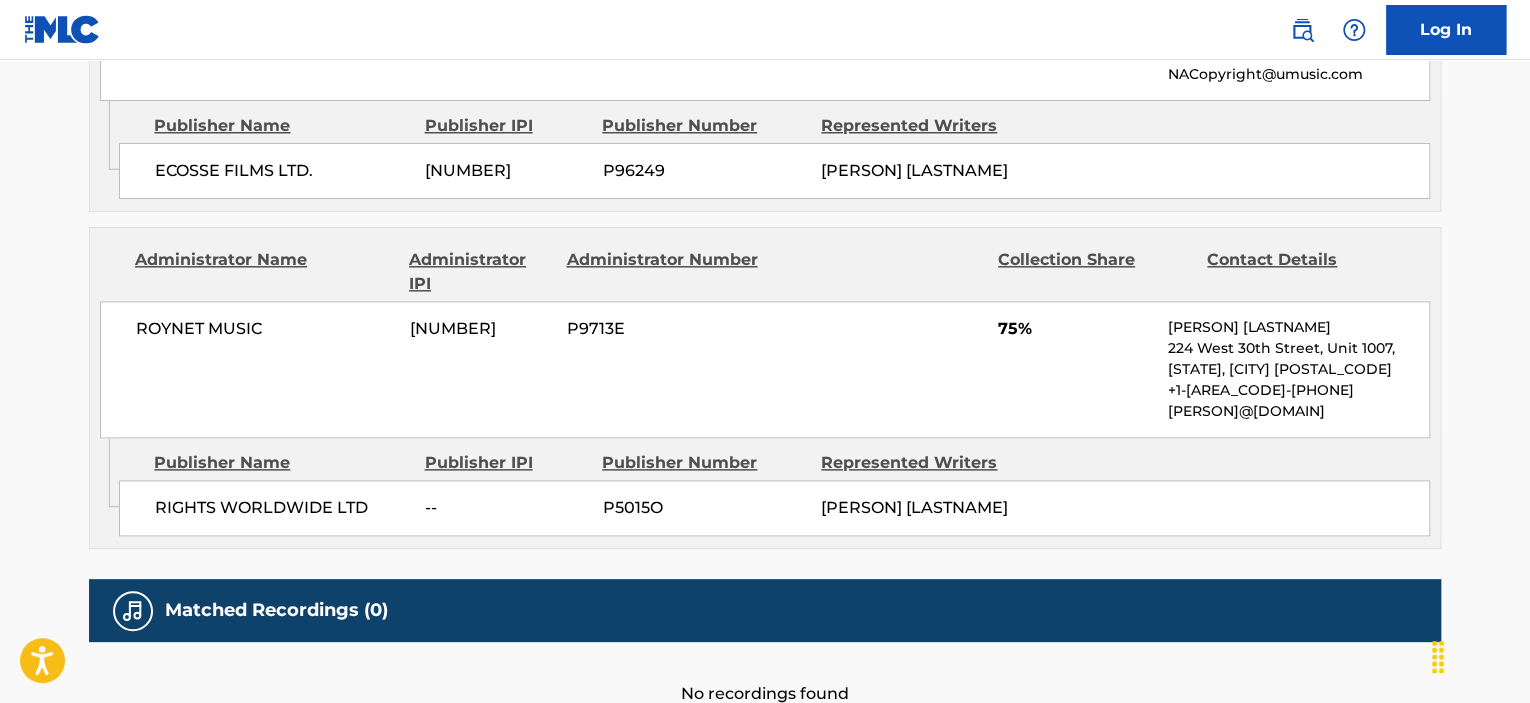click on "ROYNET MUSIC" at bounding box center [265, 329] 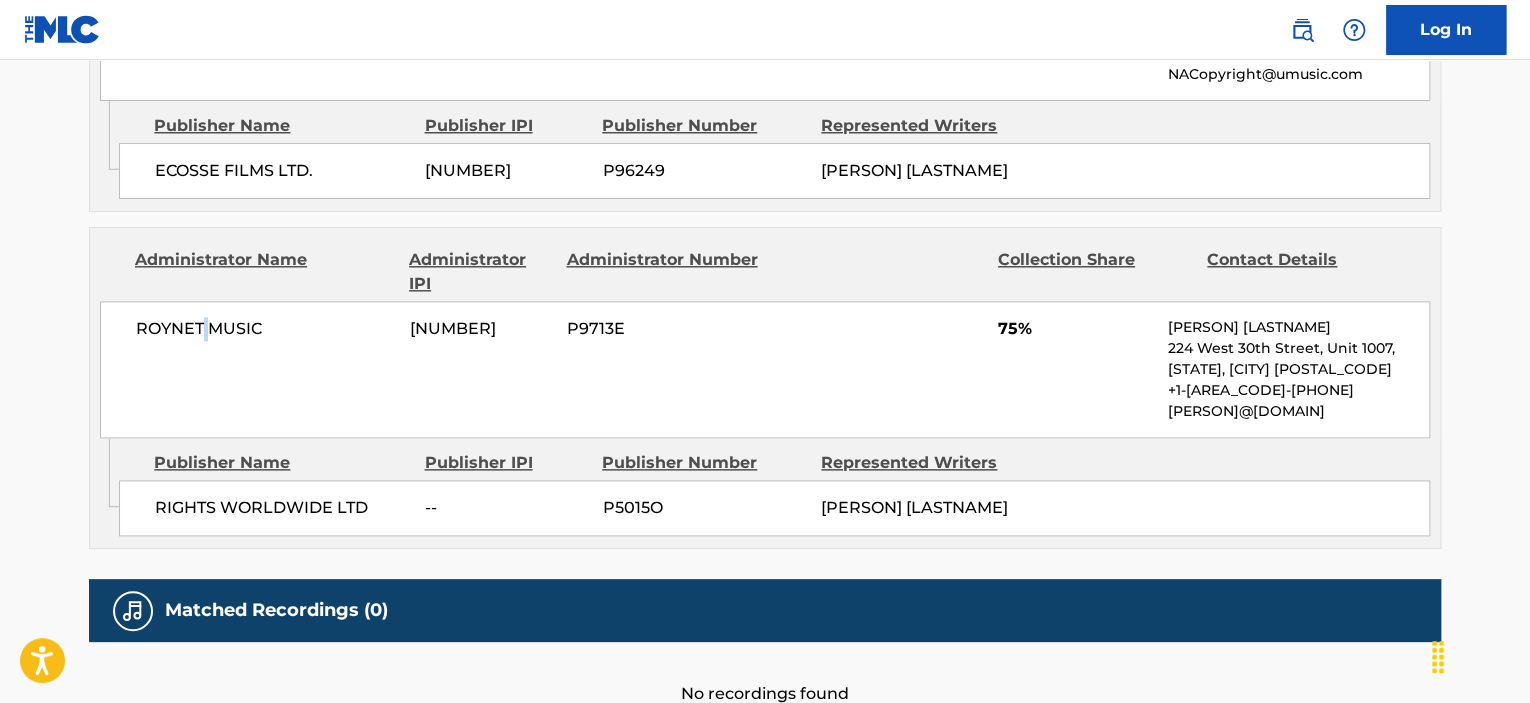 click on "ROYNET MUSIC" at bounding box center (265, 329) 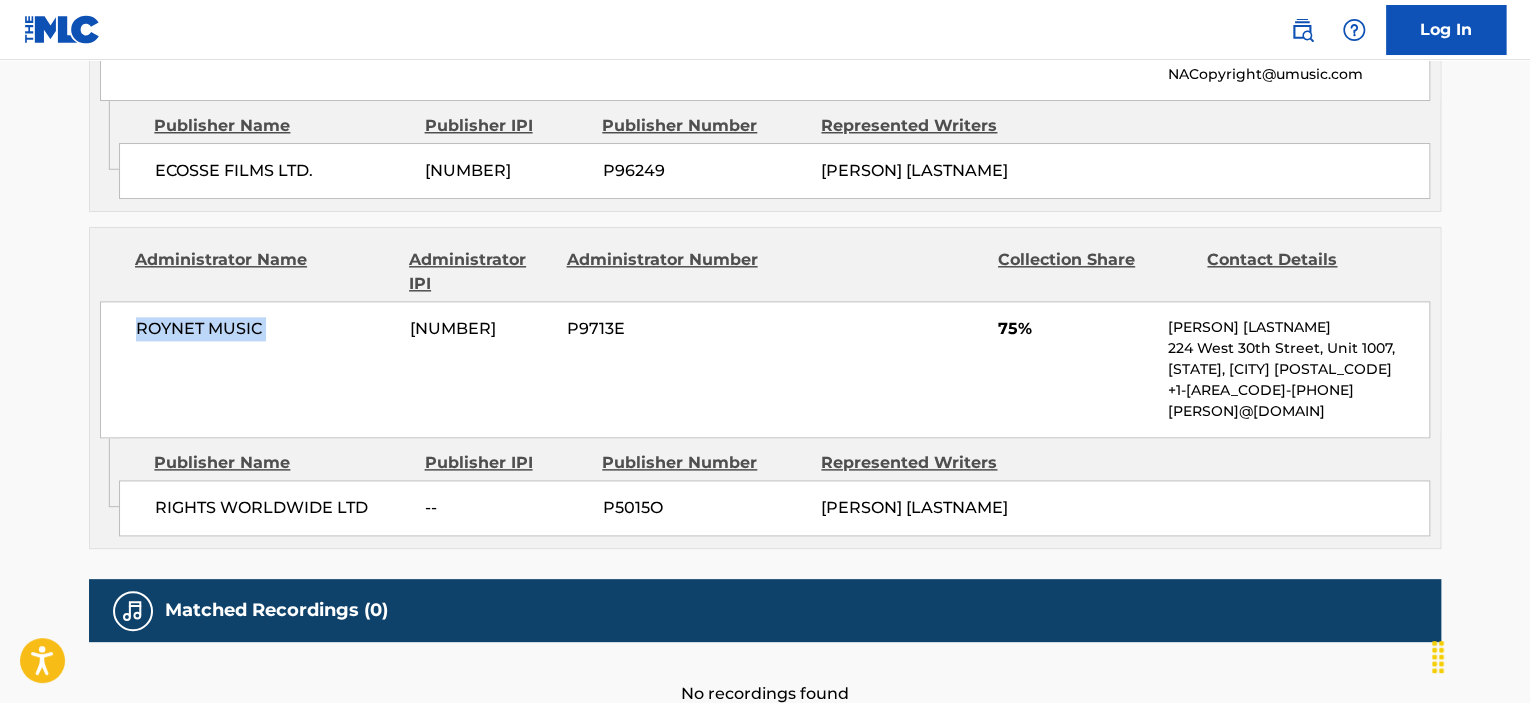 click on "ROYNET MUSIC" at bounding box center [265, 329] 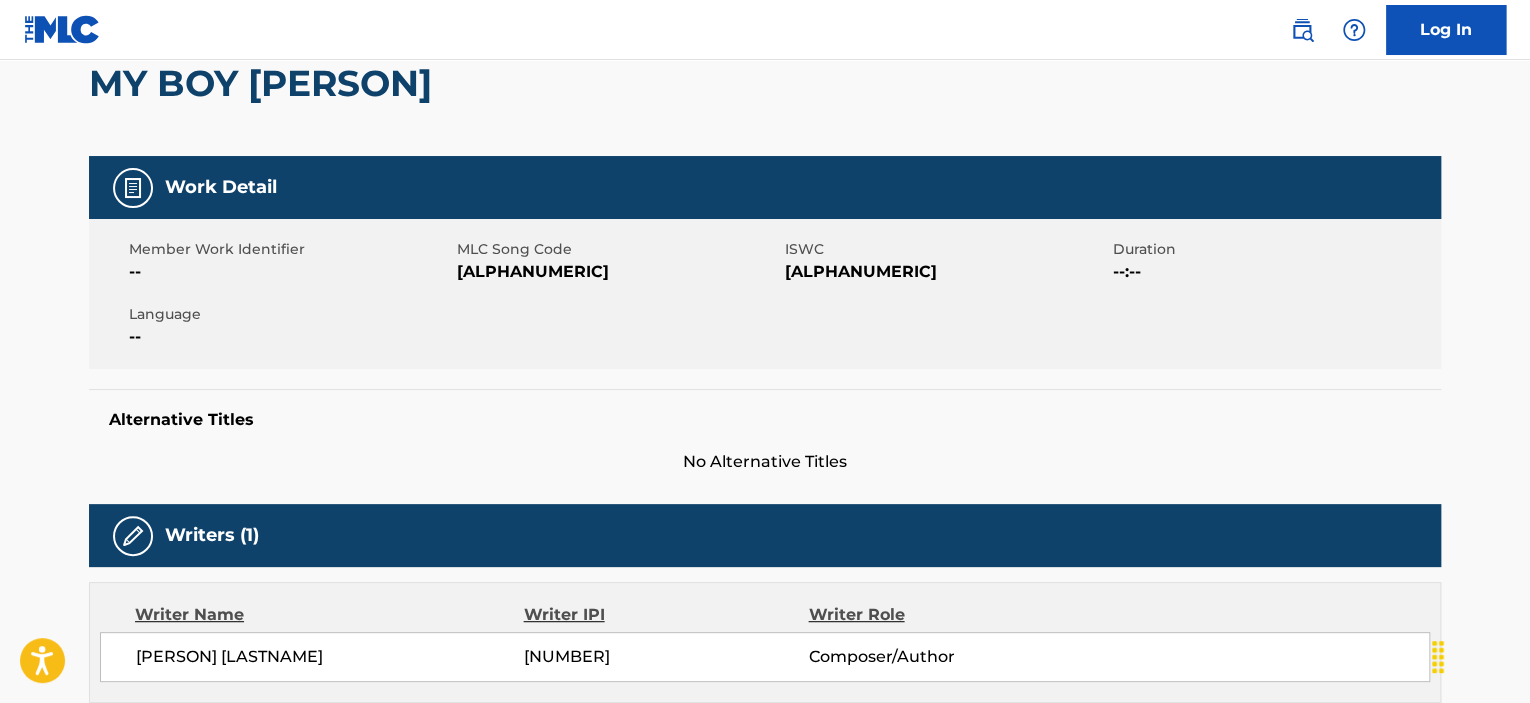 scroll, scrollTop: 0, scrollLeft: 0, axis: both 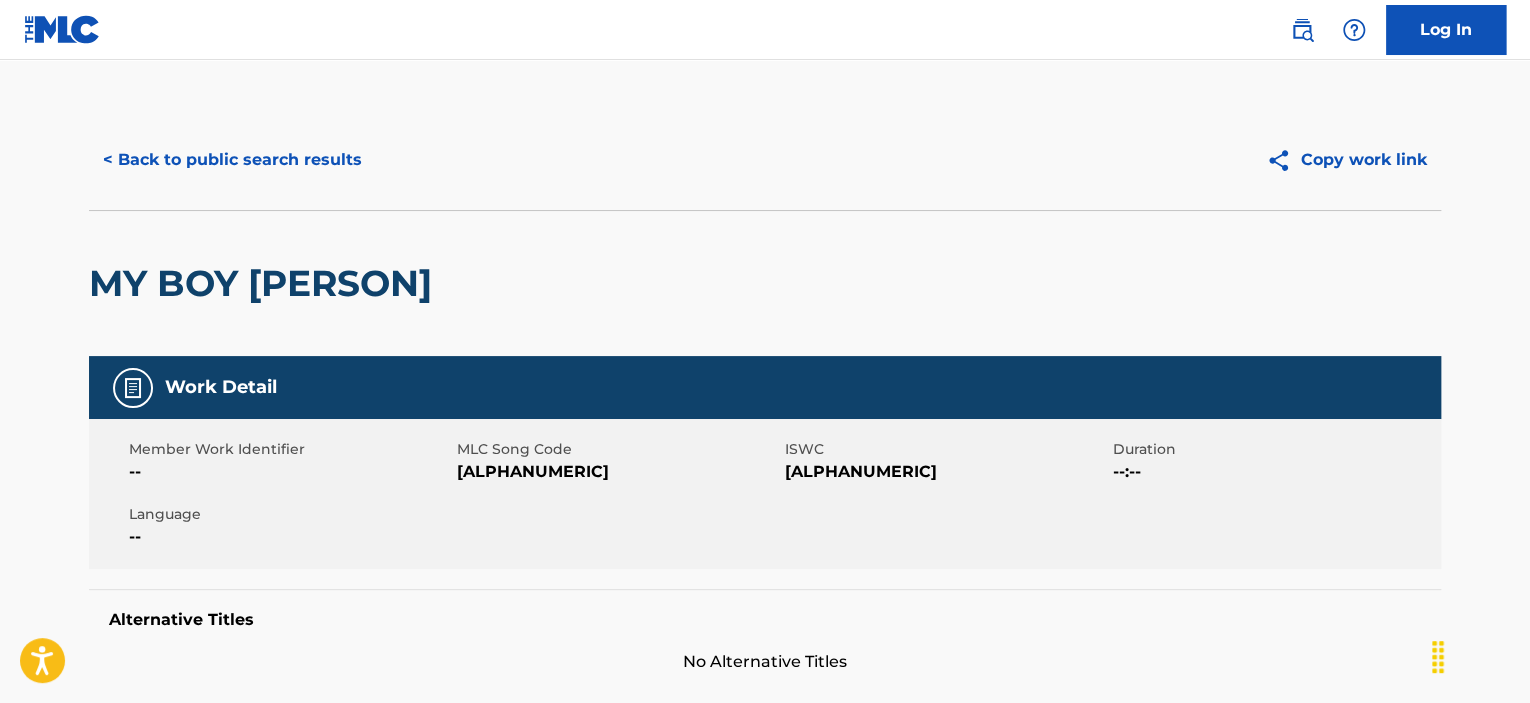 click on "MY BOY JACK" at bounding box center [265, 283] 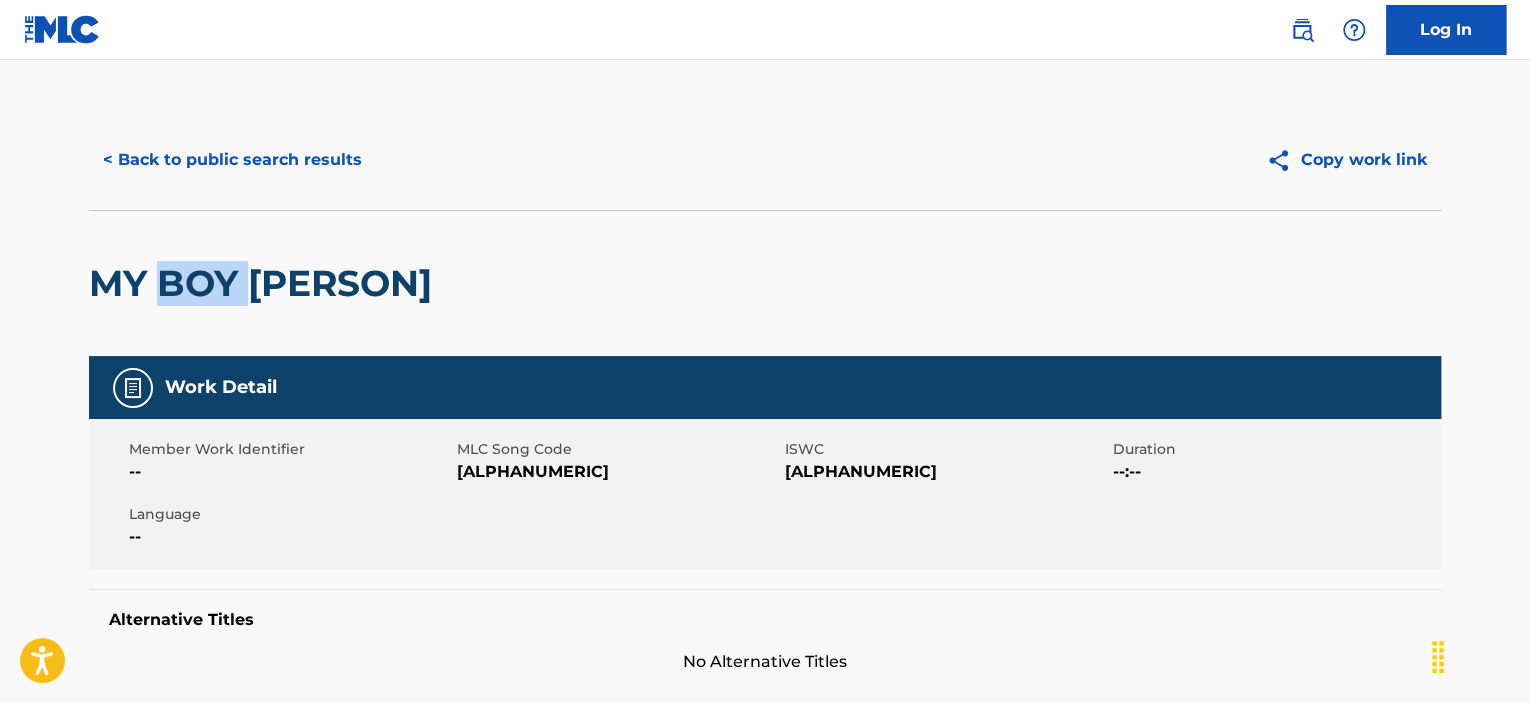 click on "MY BOY JACK" at bounding box center [265, 283] 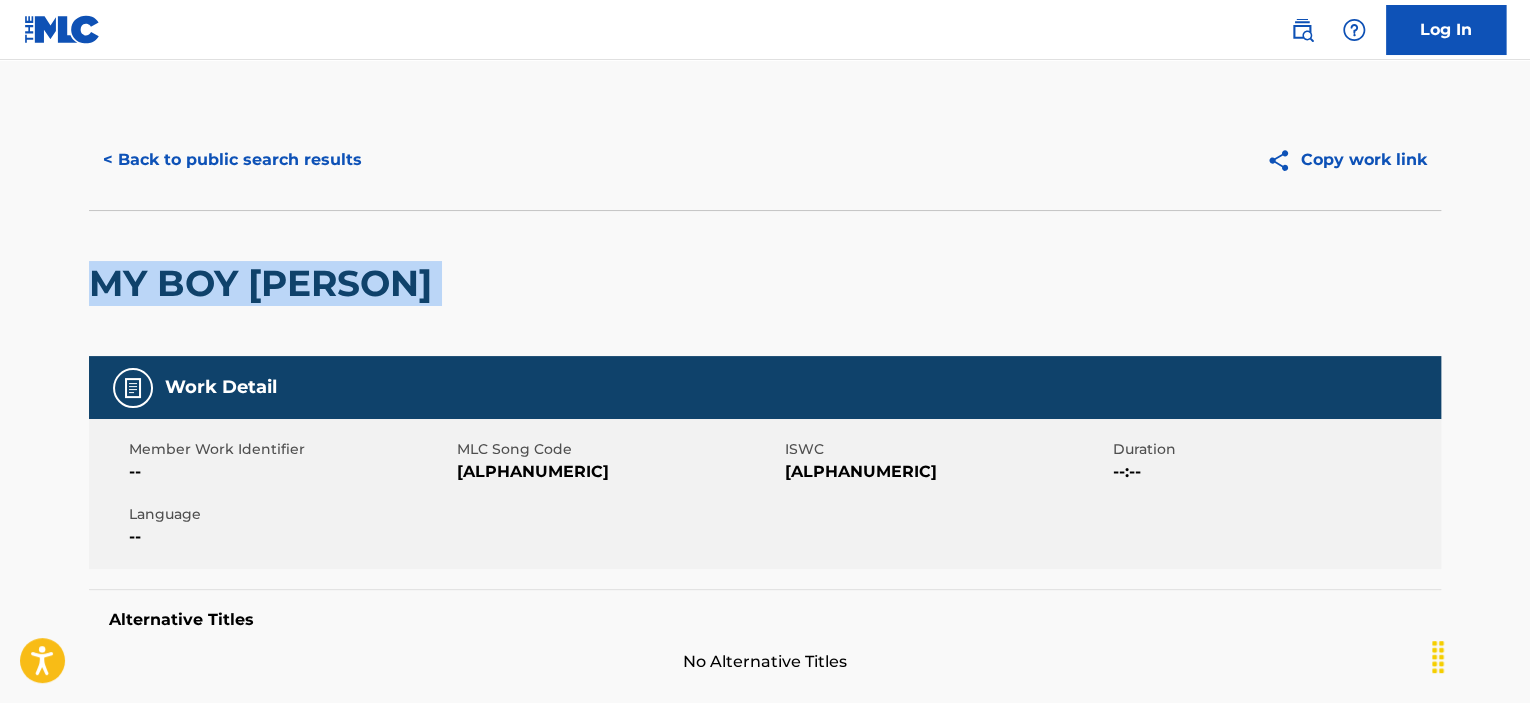 click on "MY BOY JACK" at bounding box center [265, 283] 